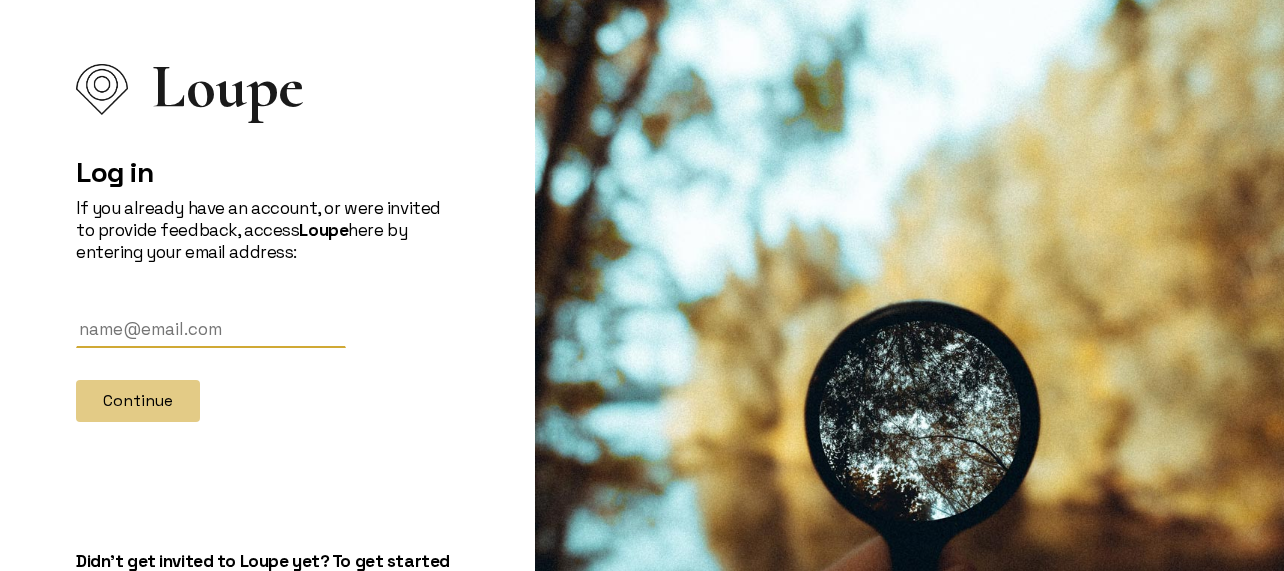 scroll, scrollTop: 0, scrollLeft: 0, axis: both 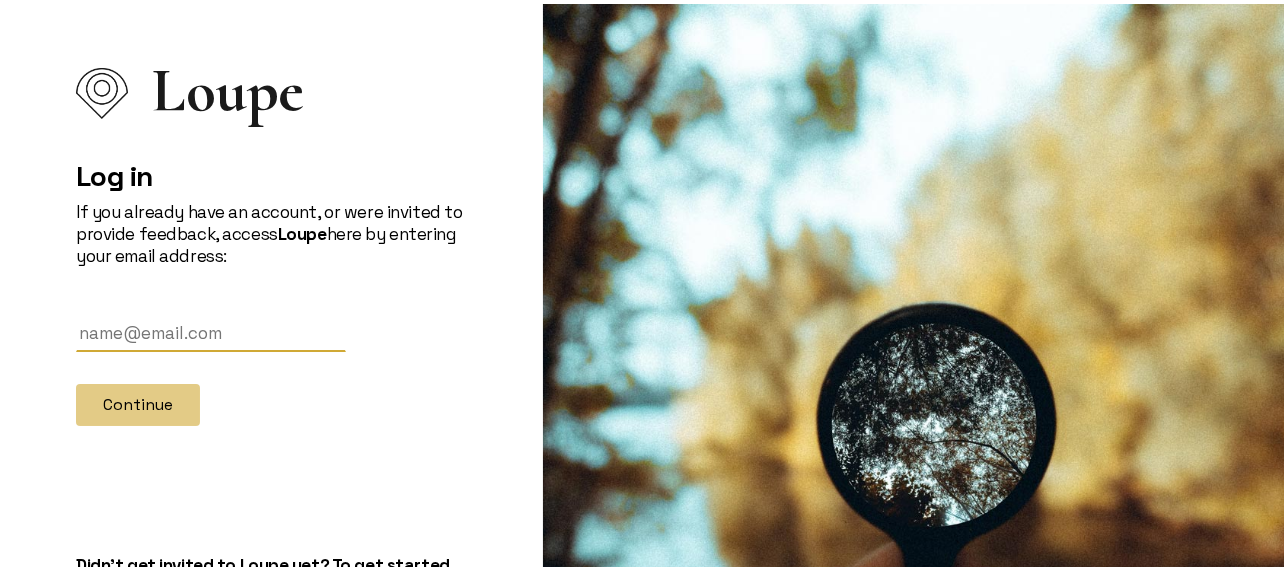 click at bounding box center (211, 329) 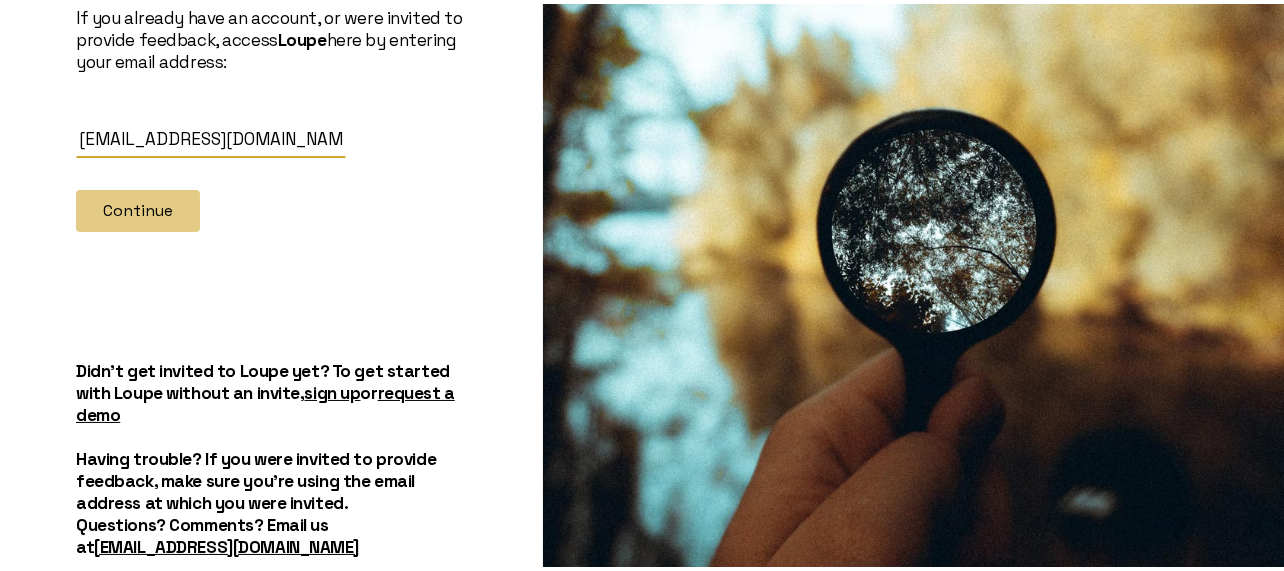 scroll, scrollTop: 167, scrollLeft: 0, axis: vertical 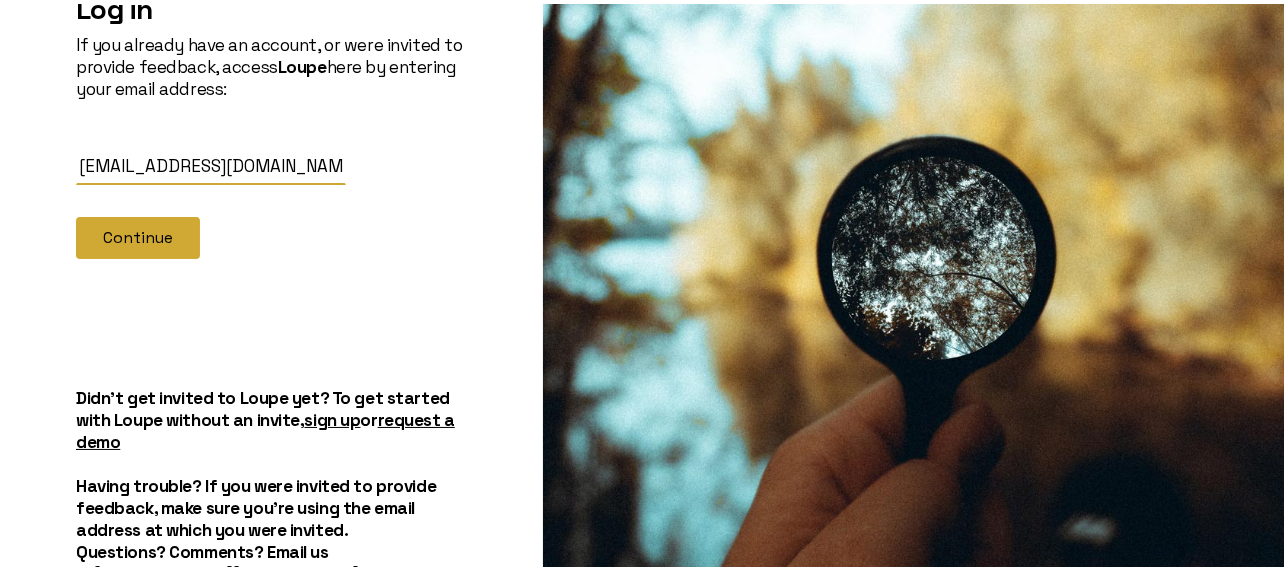 type on "[EMAIL_ADDRESS][DOMAIN_NAME]" 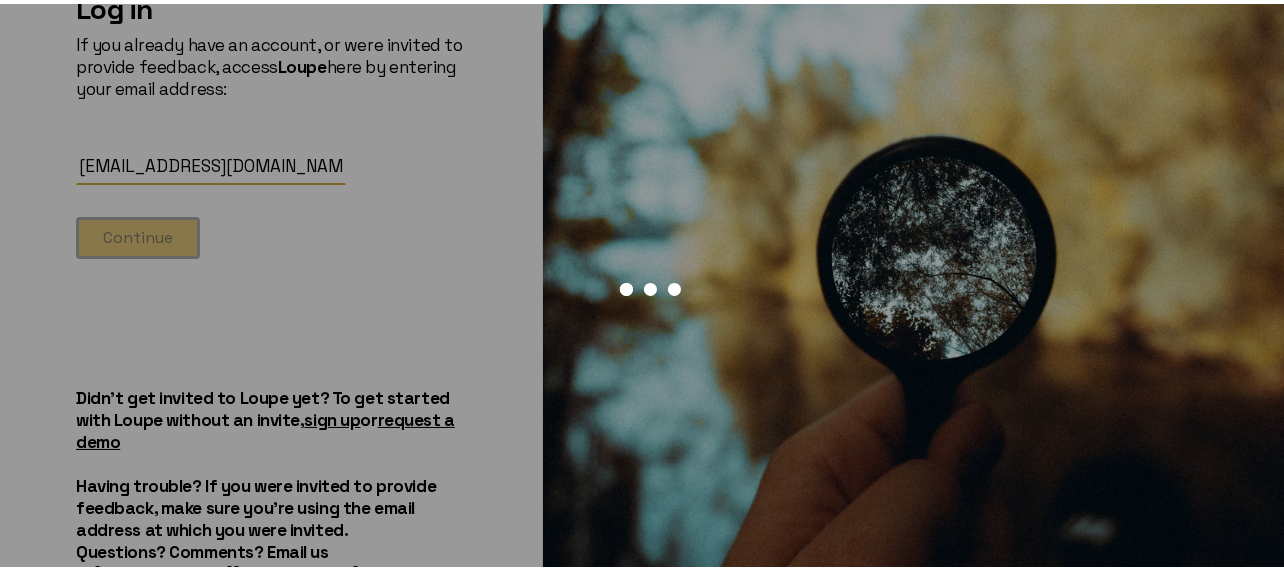 scroll, scrollTop: 0, scrollLeft: 0, axis: both 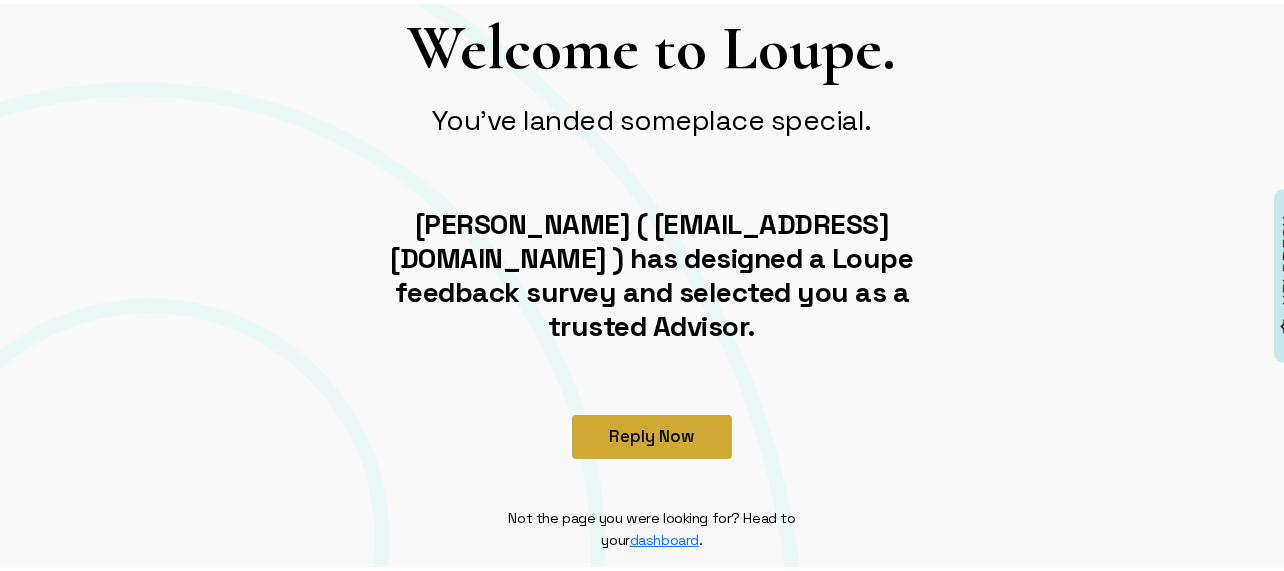 click on "Reply Now" 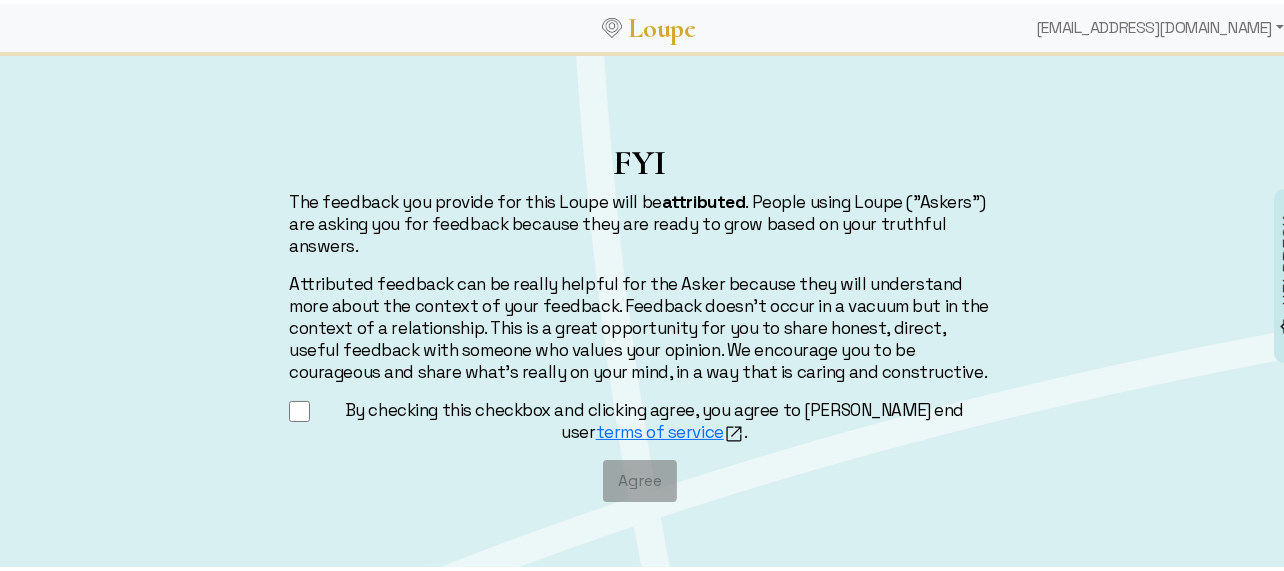 click on "By checking this checkbox and clicking agree, you agree to [PERSON_NAME] end user  terms of service ." at bounding box center [299, 407] 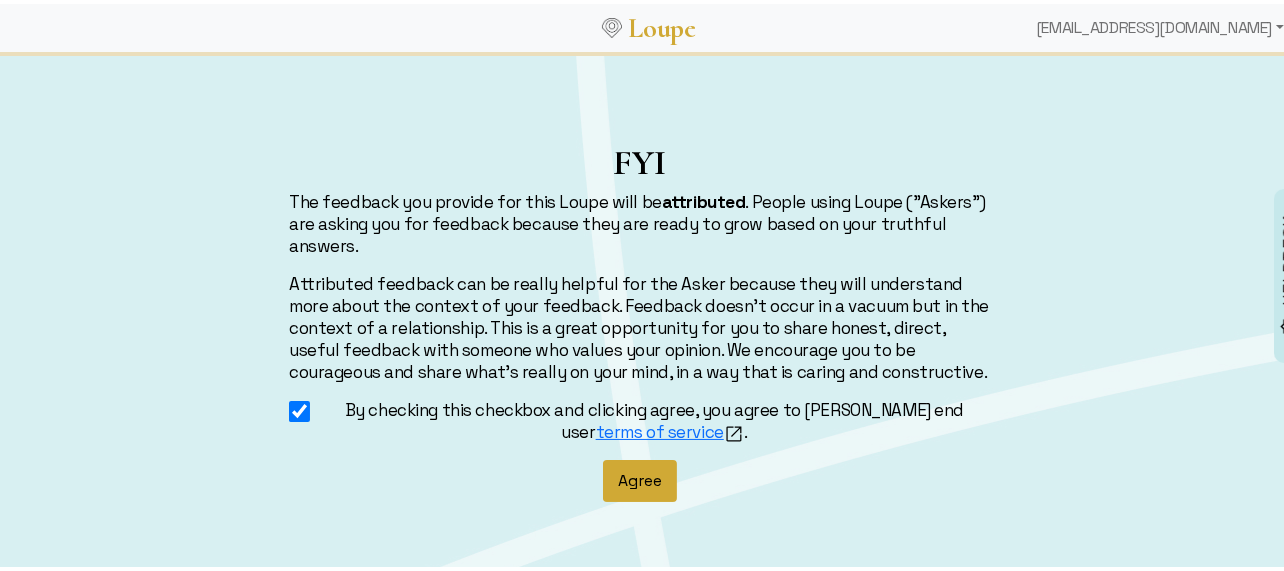 click on "Agree" 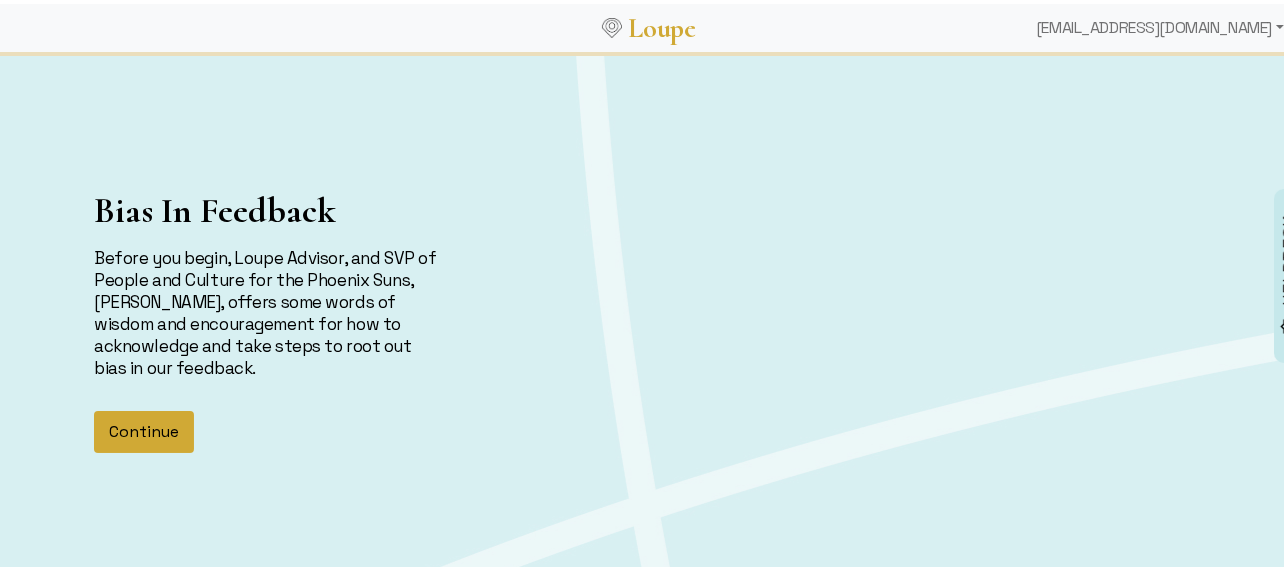 click on "Continue" 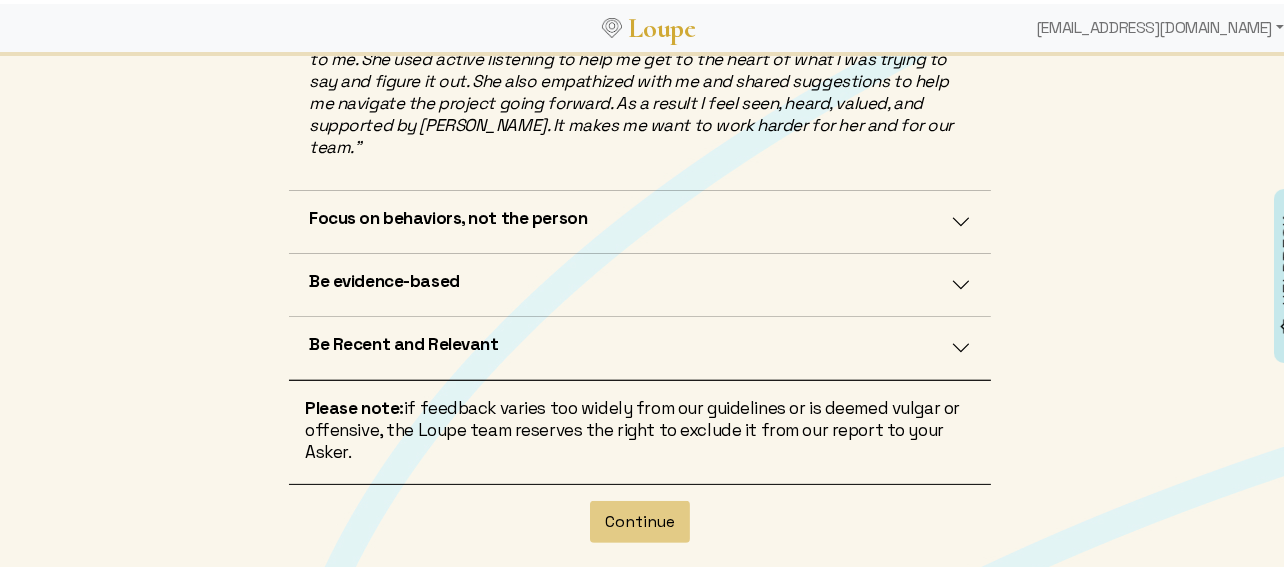 scroll, scrollTop: 800, scrollLeft: 0, axis: vertical 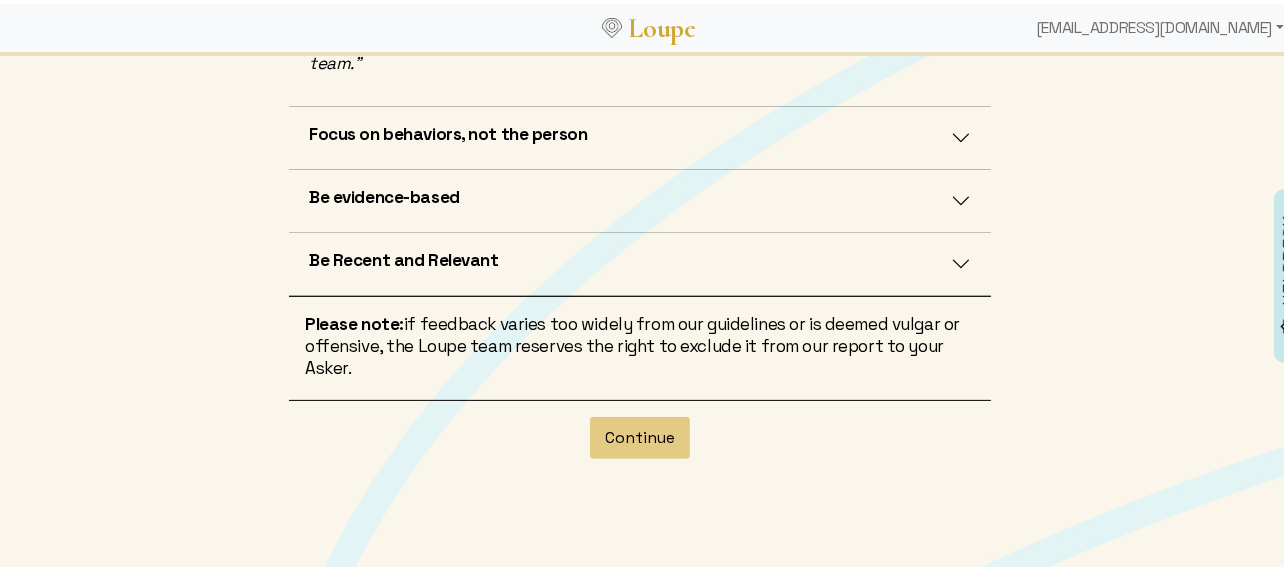 click on "Continue" 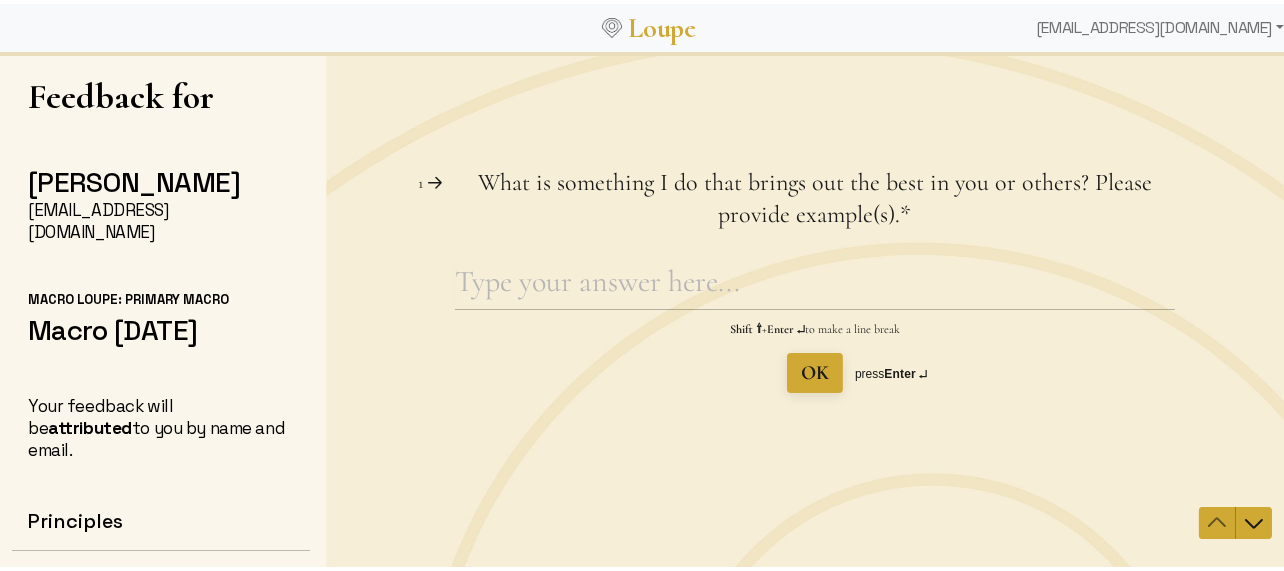 scroll, scrollTop: 3, scrollLeft: 0, axis: vertical 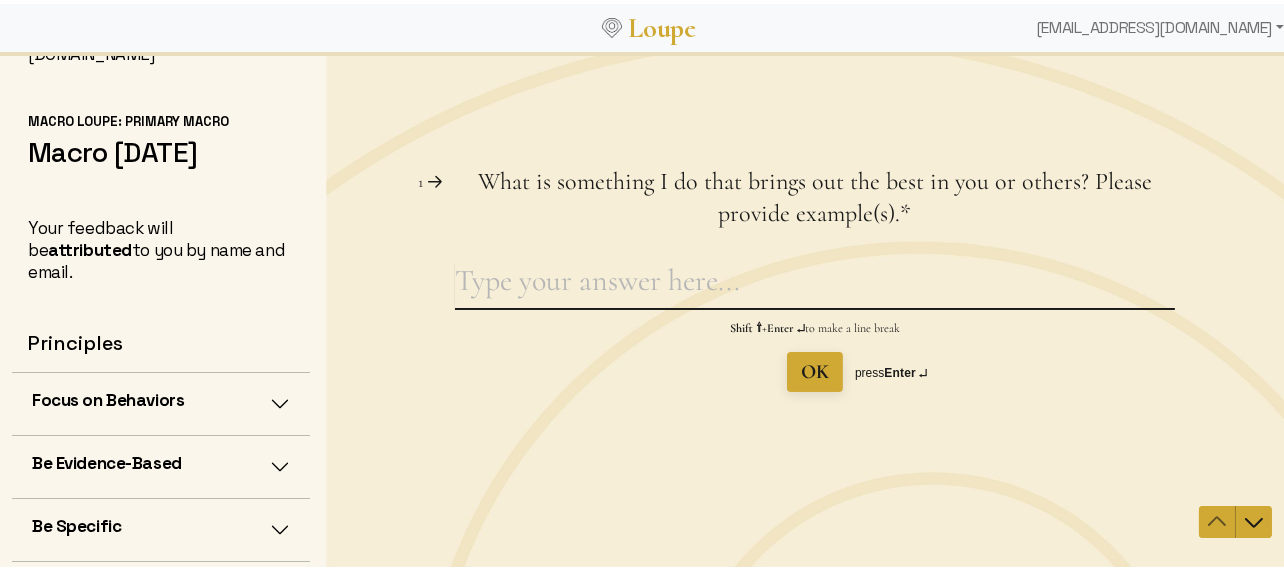 click on "What is something I do that brings out the best in you or others? Please provide example(s).  This question is required." at bounding box center [814, 285] 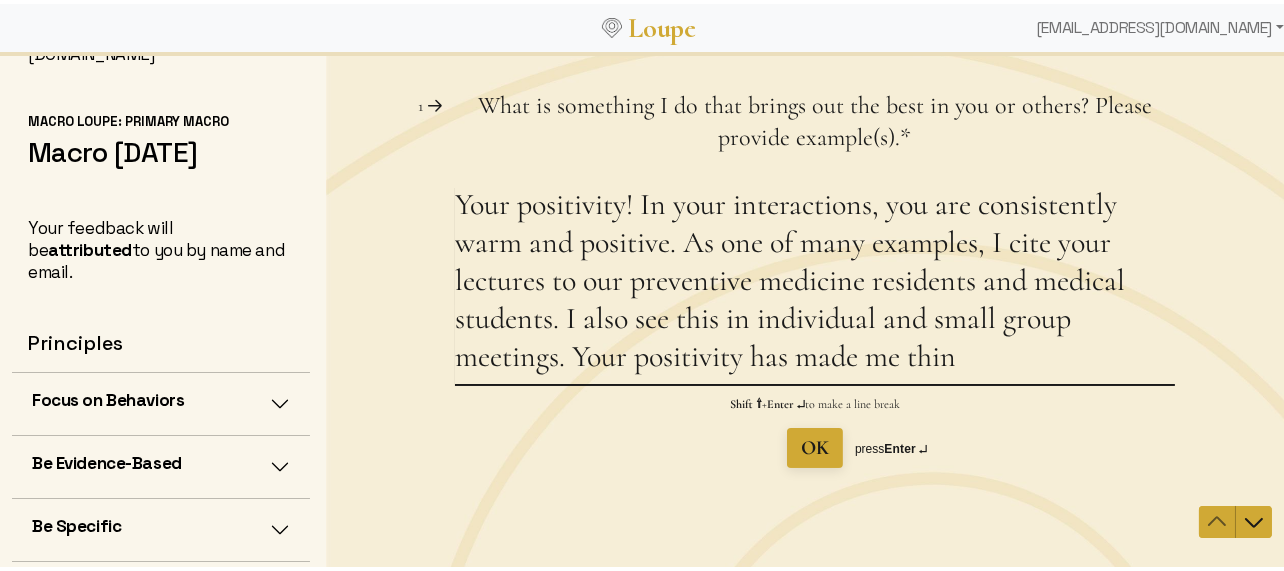 drag, startPoint x: 978, startPoint y: 362, endPoint x: 765, endPoint y: 404, distance: 217.10136 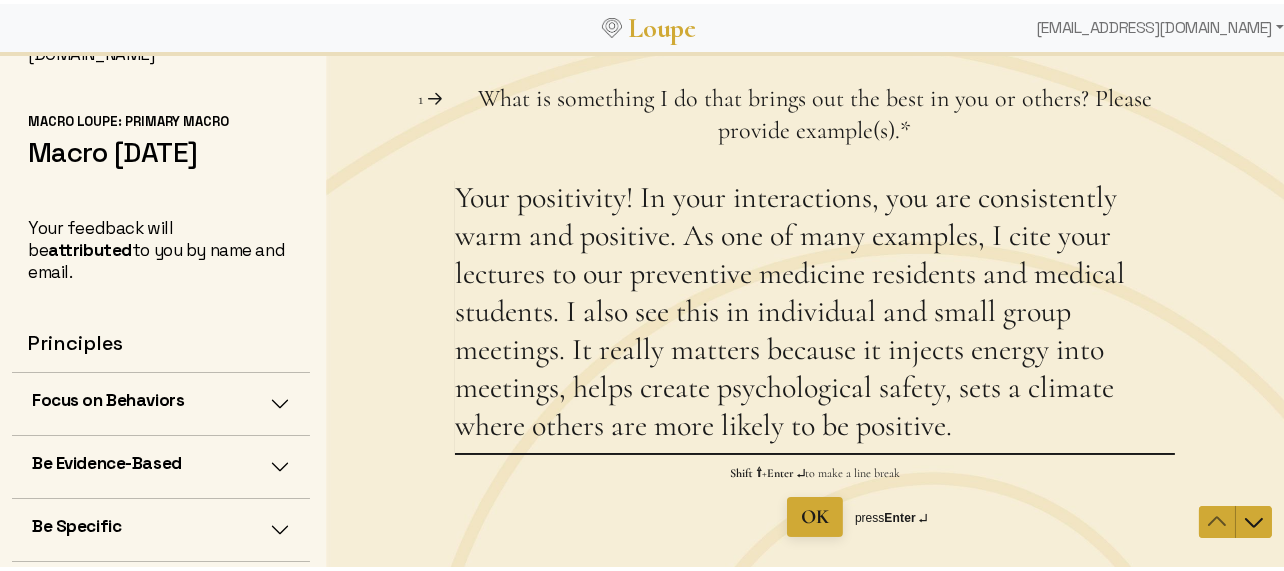 click on "Your positivity! In your interactions, you are consistently warm and positive. As one of many examples, I cite your lectures to our preventive medicine residents and medical students. I also see this in individual and small group meetings. It really matters because it injects energy into meetings, helps create psychological safety, sets a climate where others are more likely to be positive." at bounding box center (814, 316) 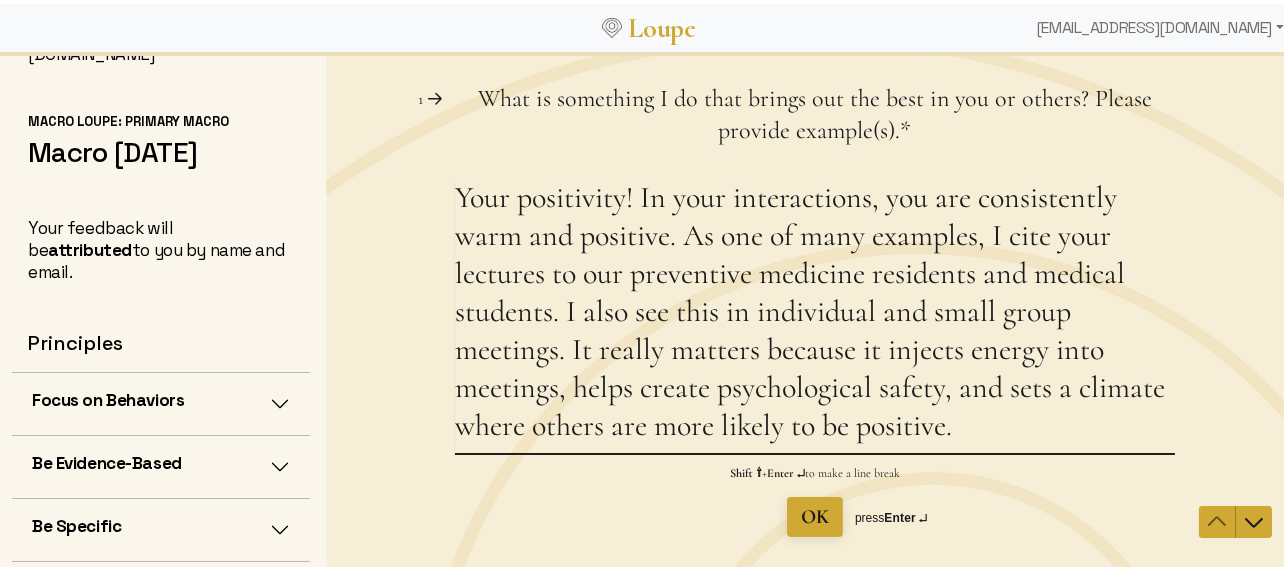 click on "Your positivity! In your interactions, you are consistently warm and positive. As one of many examples, I cite your lectures to our preventive medicine residents and medical students. I also see this in individual and small group meetings. It really matters because it injects energy into meetings, helps create psychological safety, and sets a climate where others are more likely to be positive." at bounding box center (814, 316) 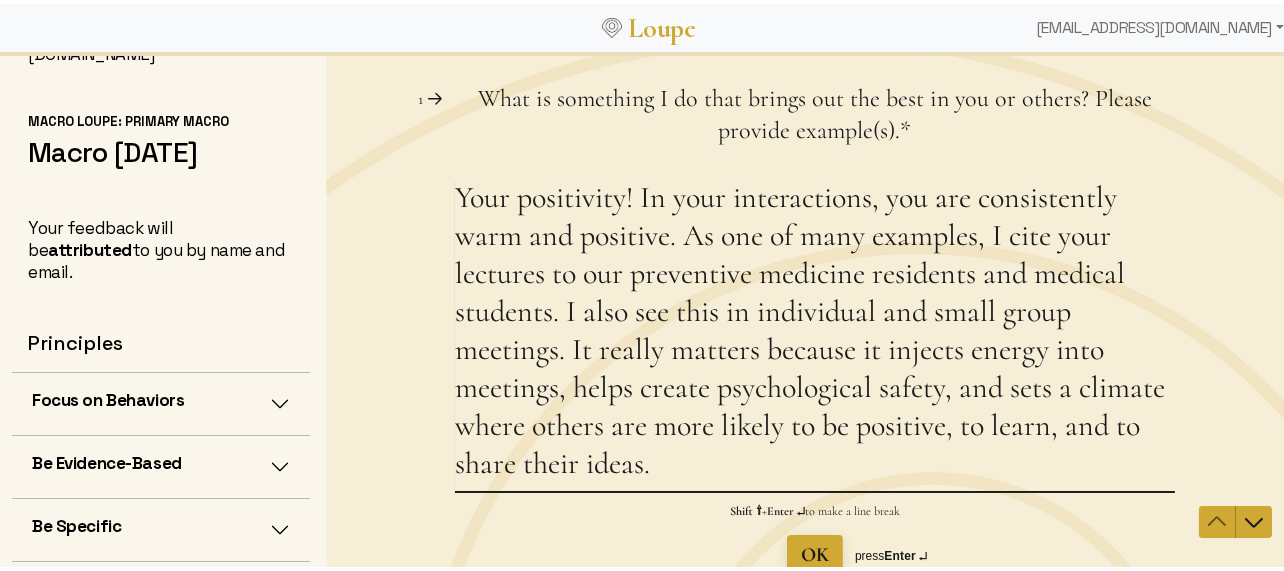 type on "Your positivity! In your interactions, you are consistently warm and positive. As one of many examples, I cite your lectures to our preventive medicine residents and medical students. I also see this in individual and small group meetings. It really matters because it injects energy into meetings, helps create psychological safety, and sets a climate where others are more likely to be positive, to learn, and to share their ideas." 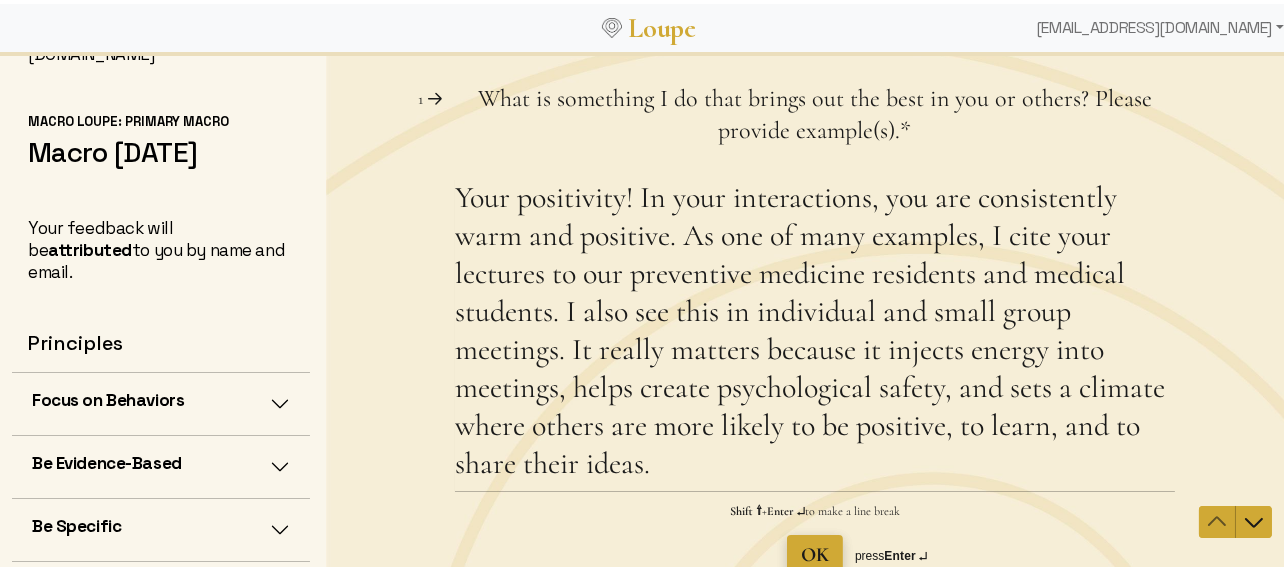 click on "OK" at bounding box center (814, 555) 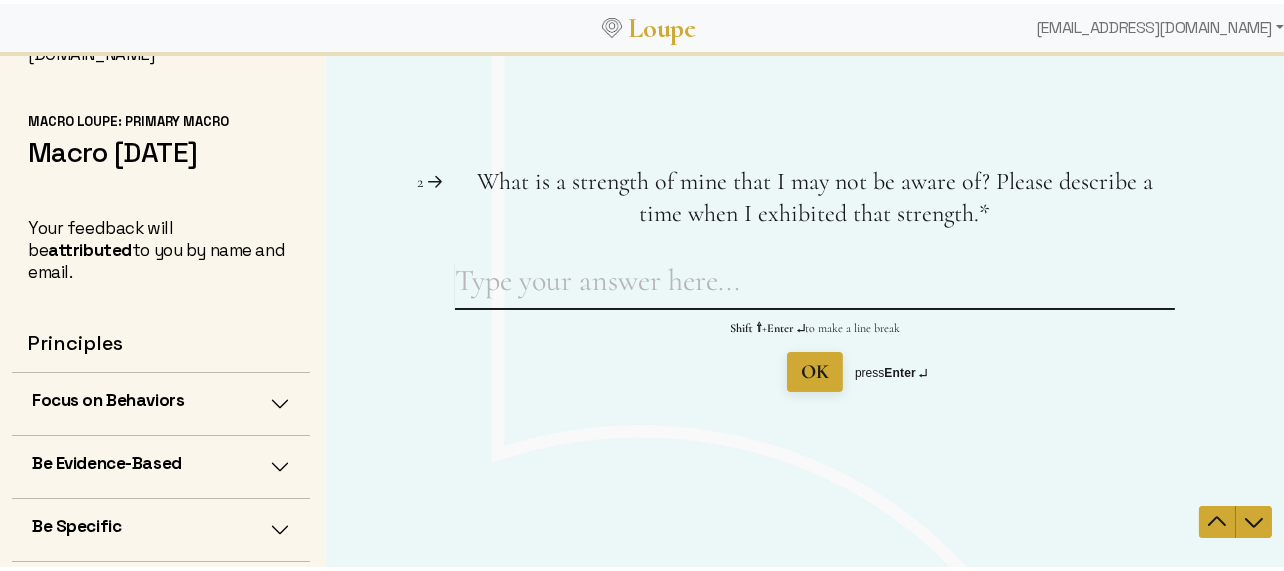 click on "What is a strength of mine that I may not be aware of? Please describe a time when I exhibited that strength.  This question is required." at bounding box center (814, 285) 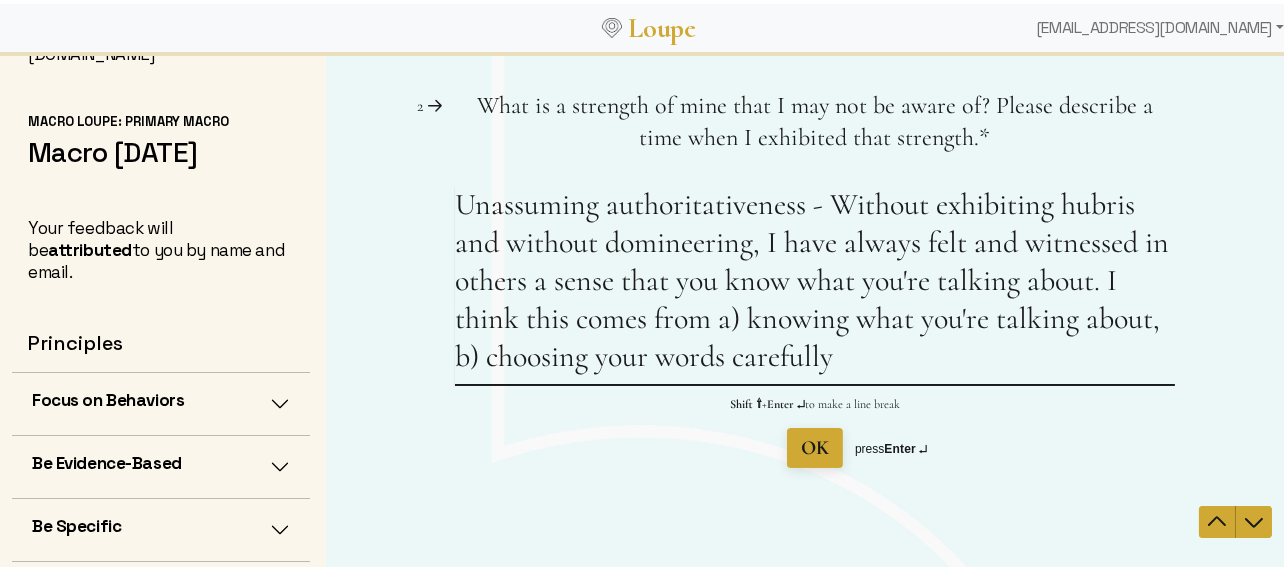 drag, startPoint x: 816, startPoint y: 197, endPoint x: 754, endPoint y: 241, distance: 76.02631 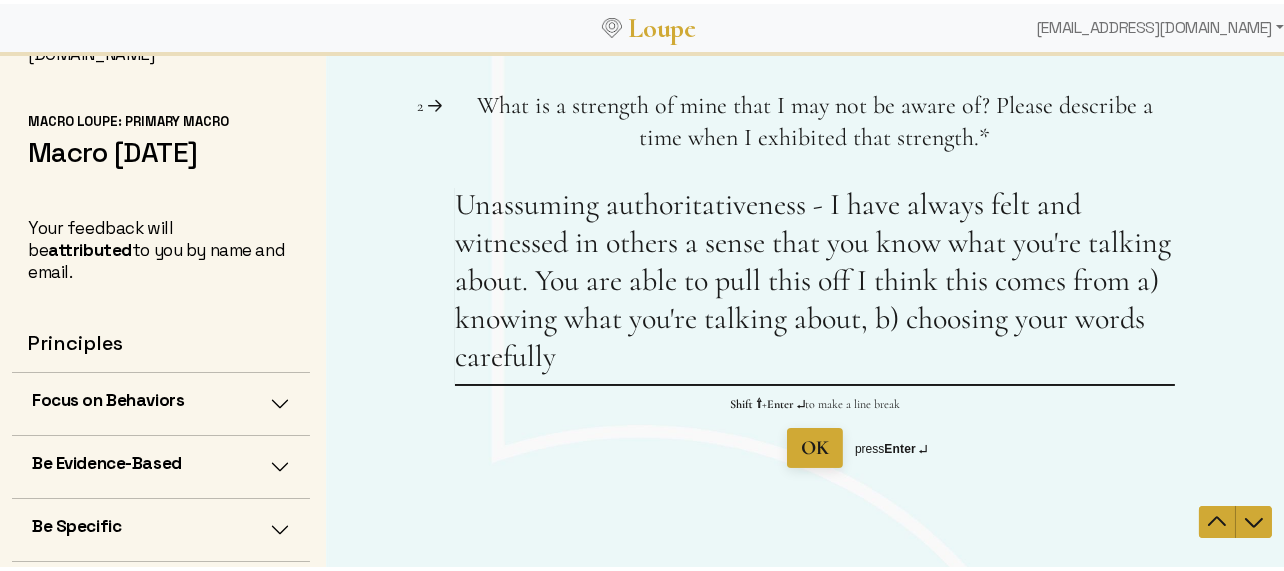 paste on "Without exhibiting hubris and without domineering," 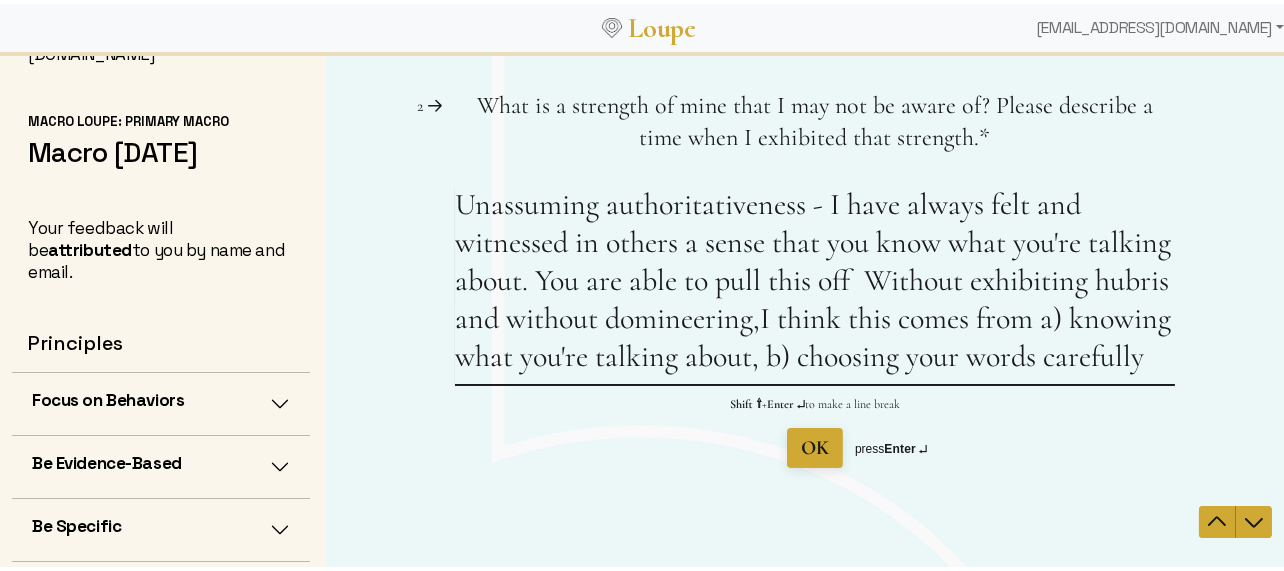 click on "Unassuming authoritativeness - I have always felt and witnessed in others a sense that you know what you're talking about. You are able to pull this off  Without exhibiting hubris and without domineering,I think this comes from a) knowing what you're talking about, b) choosing your words carefully" at bounding box center [814, 285] 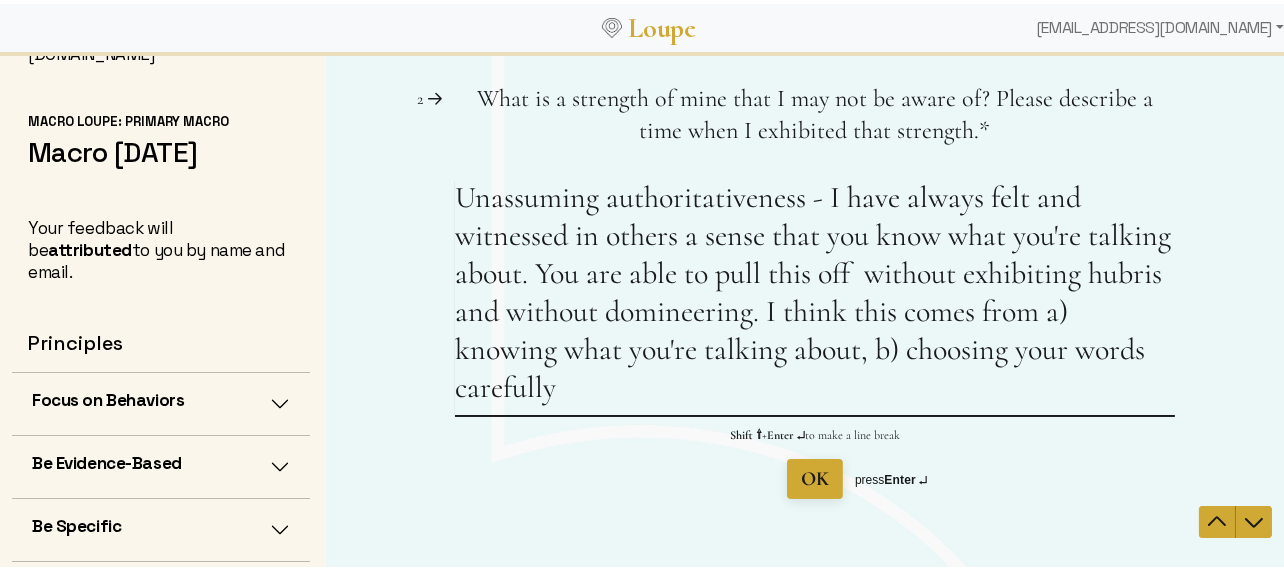click on "Unassuming authoritativeness - I have always felt and witnessed in others a sense that you know what you're talking about. You are able to pull this off  without exhibiting hubris and without domineering. I think this comes from a) knowing what you're talking about, b) choosing your words carefully" at bounding box center [814, 297] 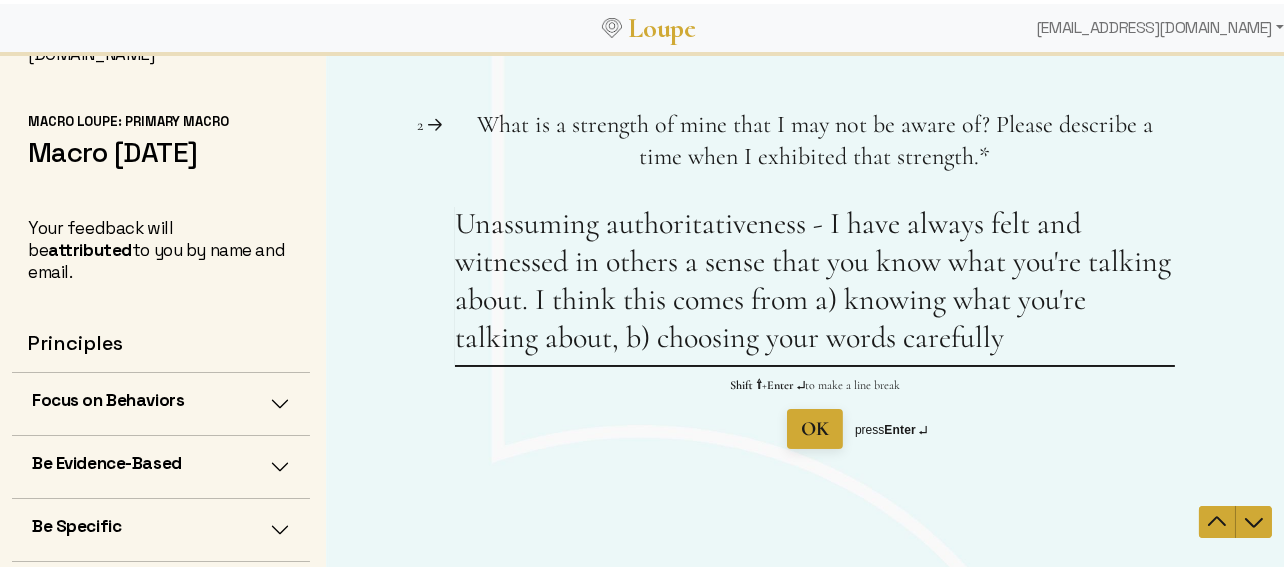 click on "Unassuming authoritativeness - I have always felt and witnessed in others a sense that you know what you're talking about. I think this comes from a) knowing what you're talking about, b) choosing your words carefully" at bounding box center (814, 285) 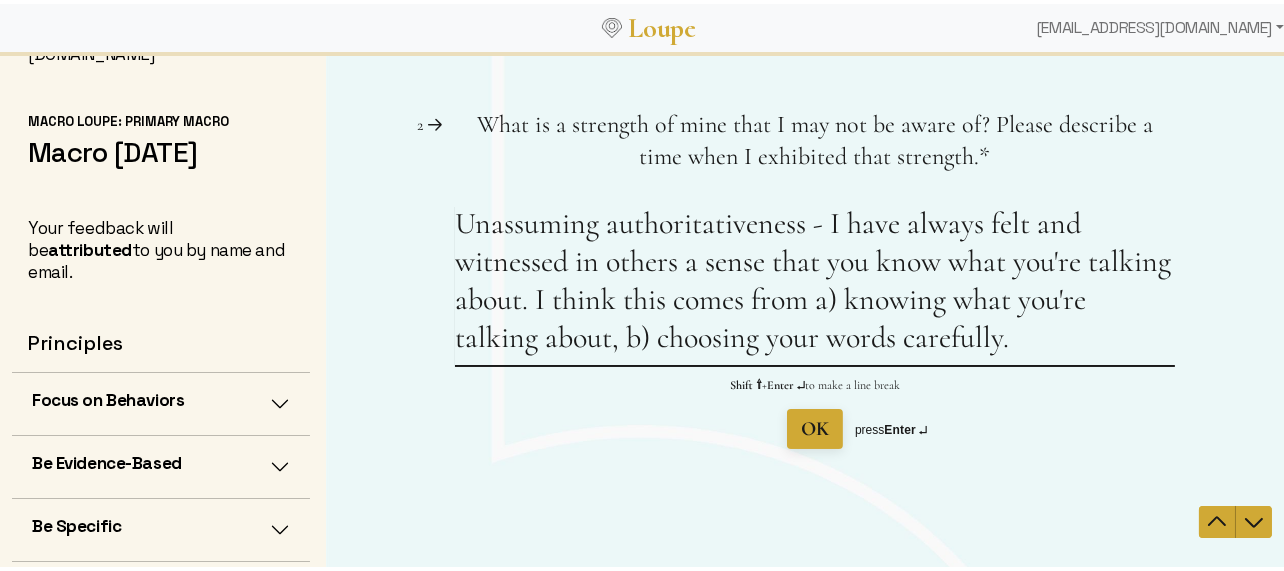 paste on "You are able to pull this off  without exhibiting hubris and without domineering." 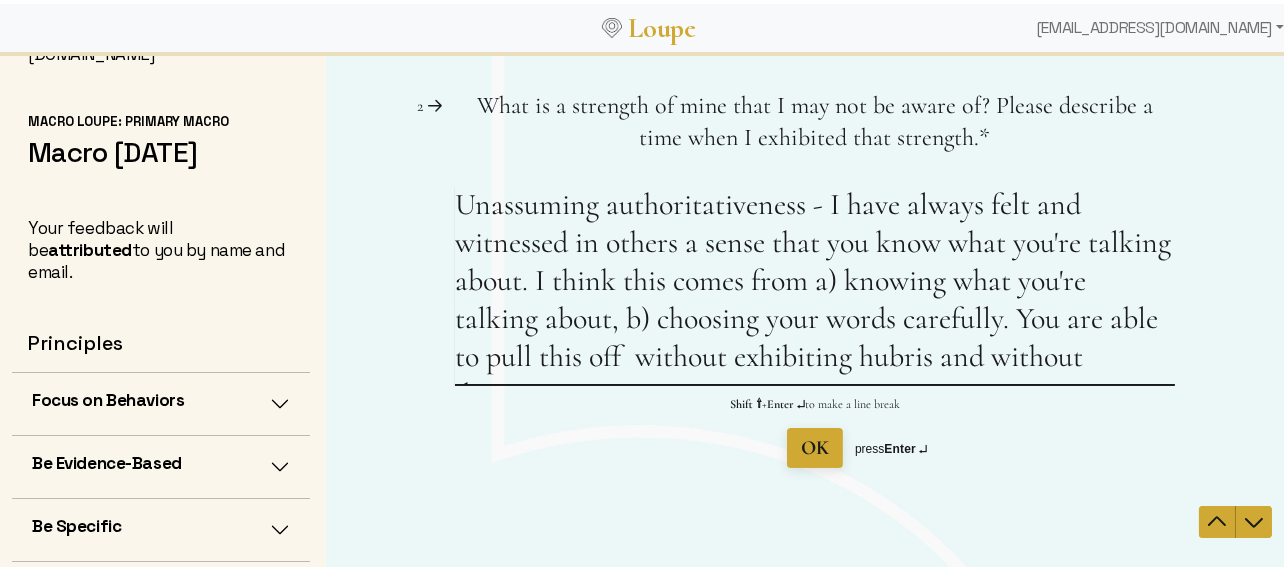 drag, startPoint x: 923, startPoint y: 320, endPoint x: 933, endPoint y: 321, distance: 10.049875 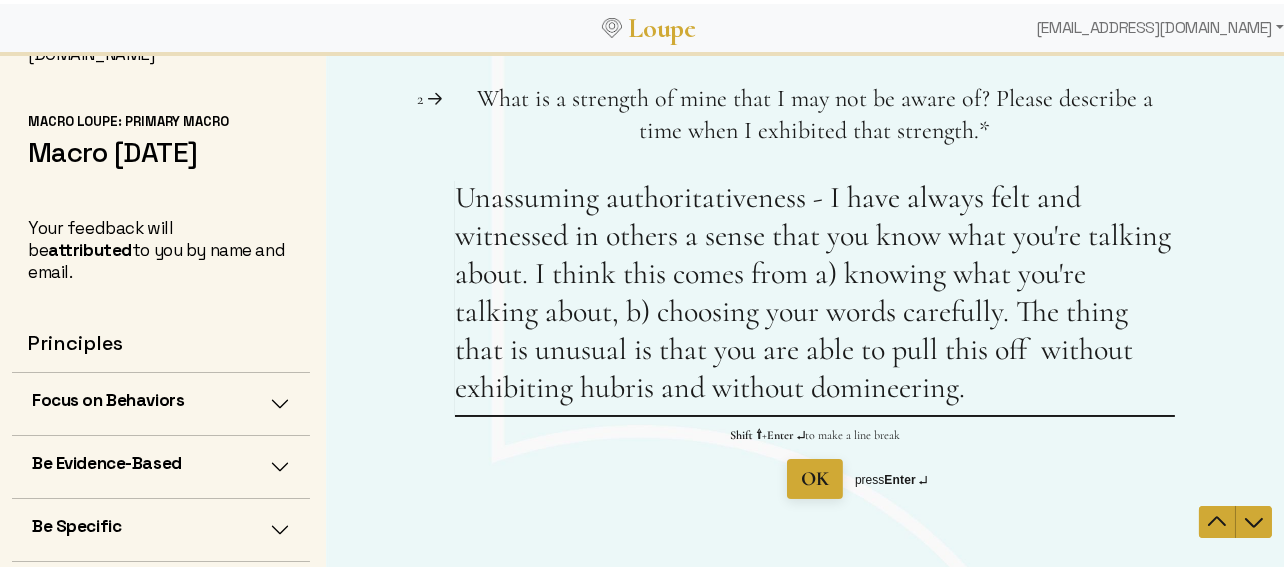 drag, startPoint x: 935, startPoint y: 360, endPoint x: 1253, endPoint y: 337, distance: 318.8307 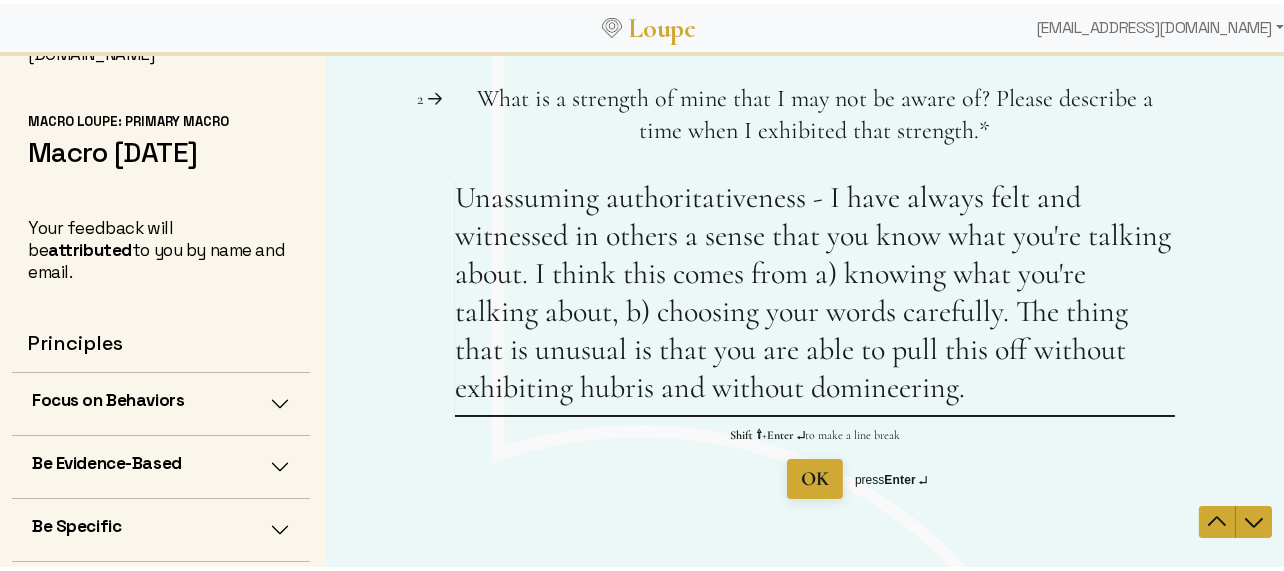 click on "Unassuming authoritativeness - I have always felt and witnessed in others a sense that you know what you're talking about. I think this comes from a) knowing what you're talking about, b) choosing your words carefully. The thing that is unusual is that you are able to pull this off without exhibiting hubris and without domineering." at bounding box center [814, 297] 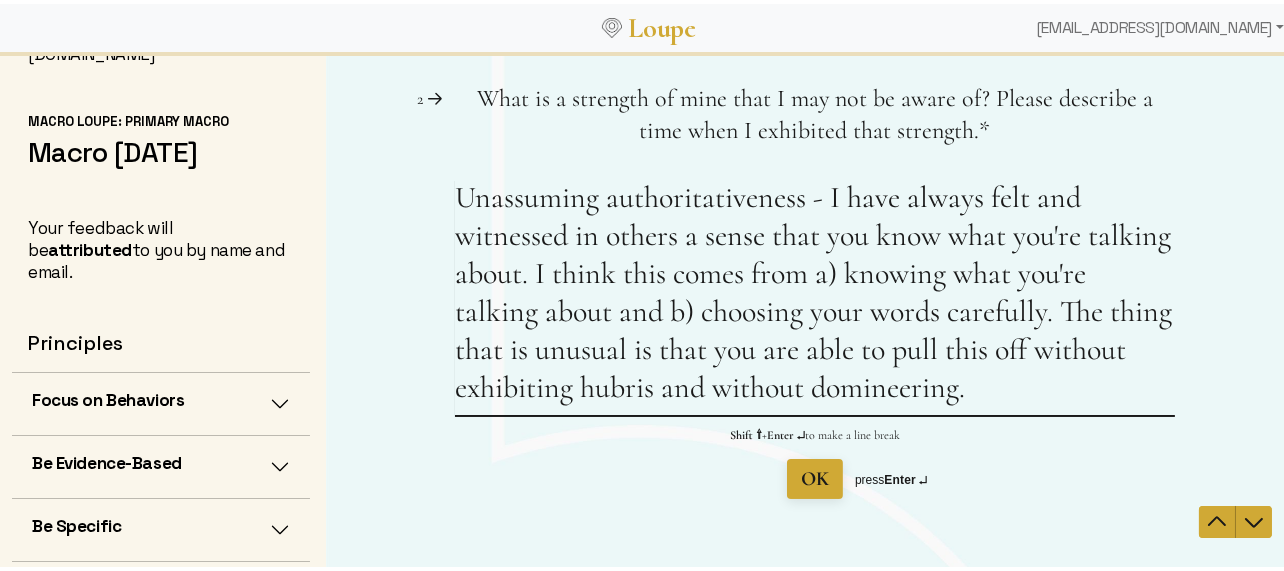 type on "Unassuming authoritativeness - I have always felt and witnessed in others a sense that you know what you're talking about. I think this comes from a) knowing what you're talking about and b) choosing your words carefully. The thing that is unusual is that you are able to pull this off without exhibiting hubris and without domineering." 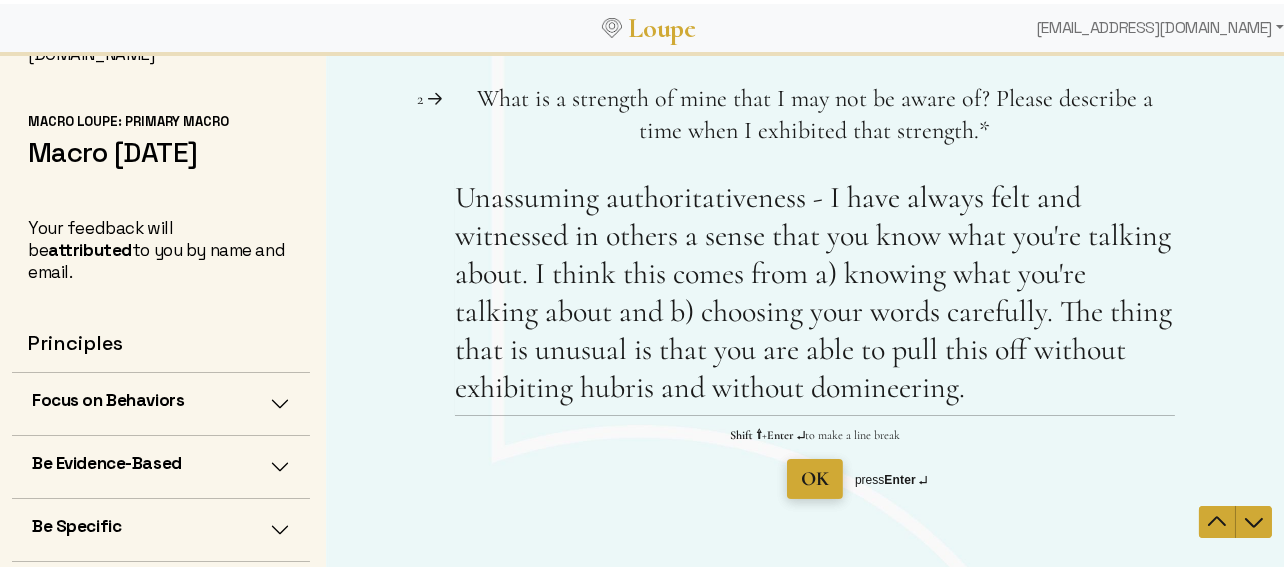 click on "OK" at bounding box center [814, 479] 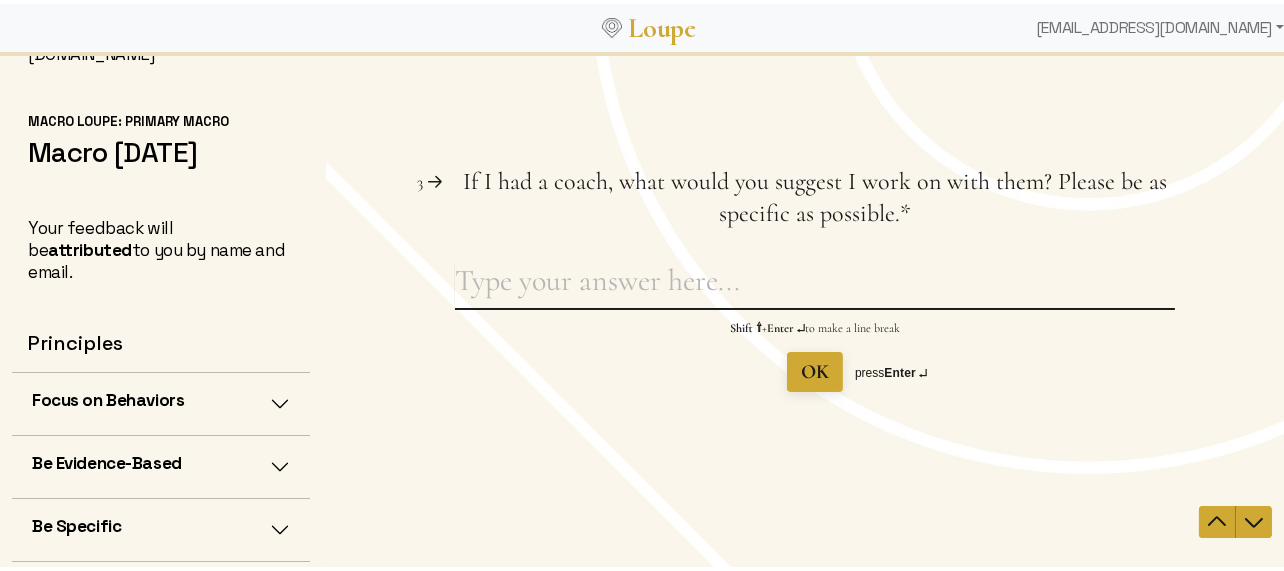 click on "If I had a coach, what would you suggest I work on with them? Please be as specific as possible.  This question is required." at bounding box center (814, 285) 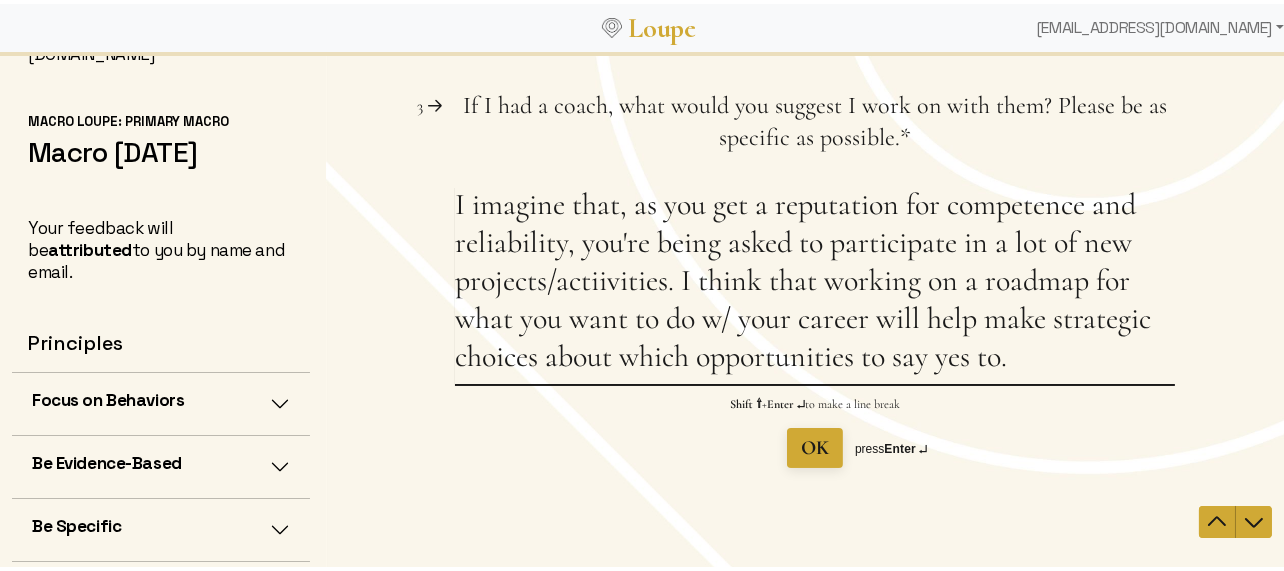 type on "I imagine that, as you get a reputation for competence and reliability, you're being asked to participate in a lot of new projects/actiivities. I think that working on a roadmap for what you want to do w/ your career will help make strategic choices about which opportunities to say yes to." 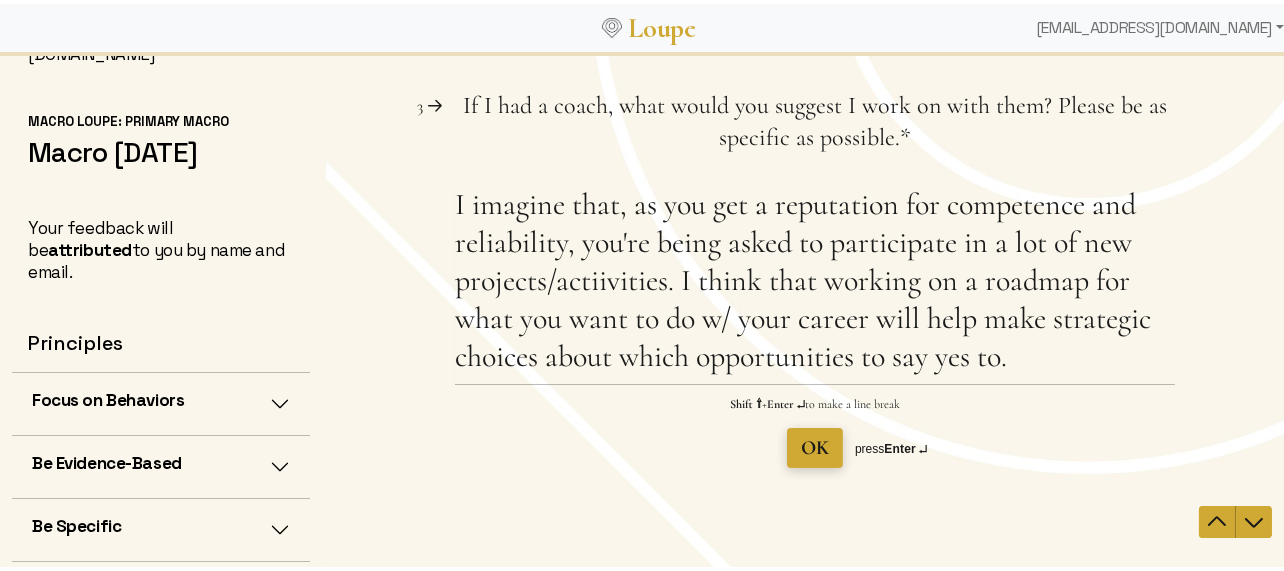 click on "OK" at bounding box center (814, 448) 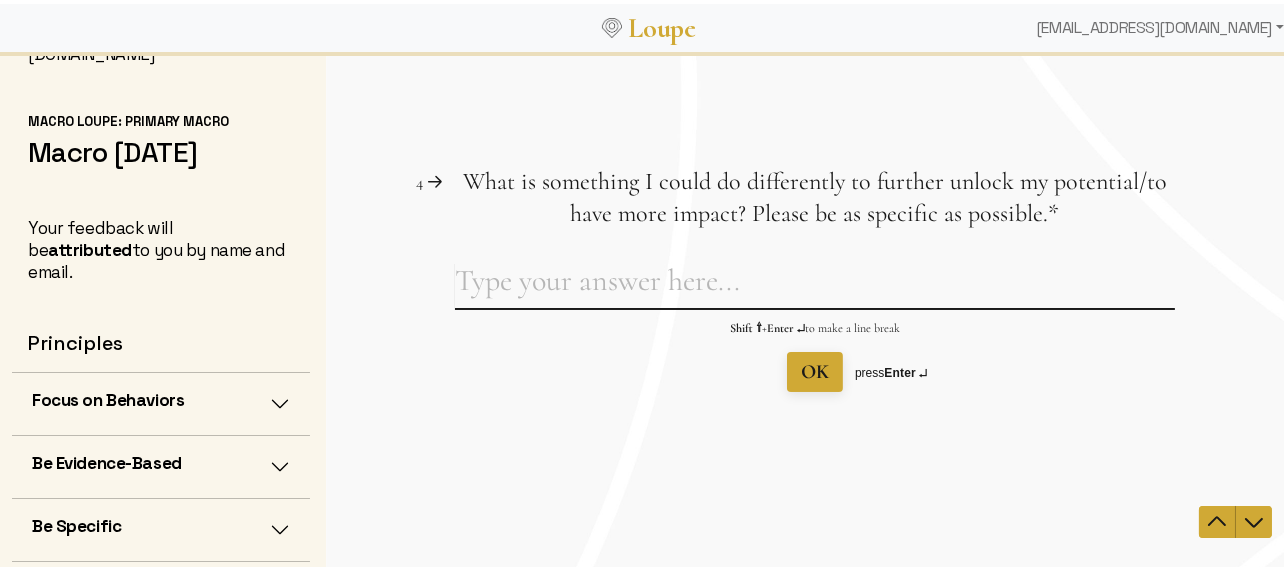 click on "What is something I could do differently to further unlock my potential/to have more impact? Please be as specific as possible.  This question is required." at bounding box center [814, 285] 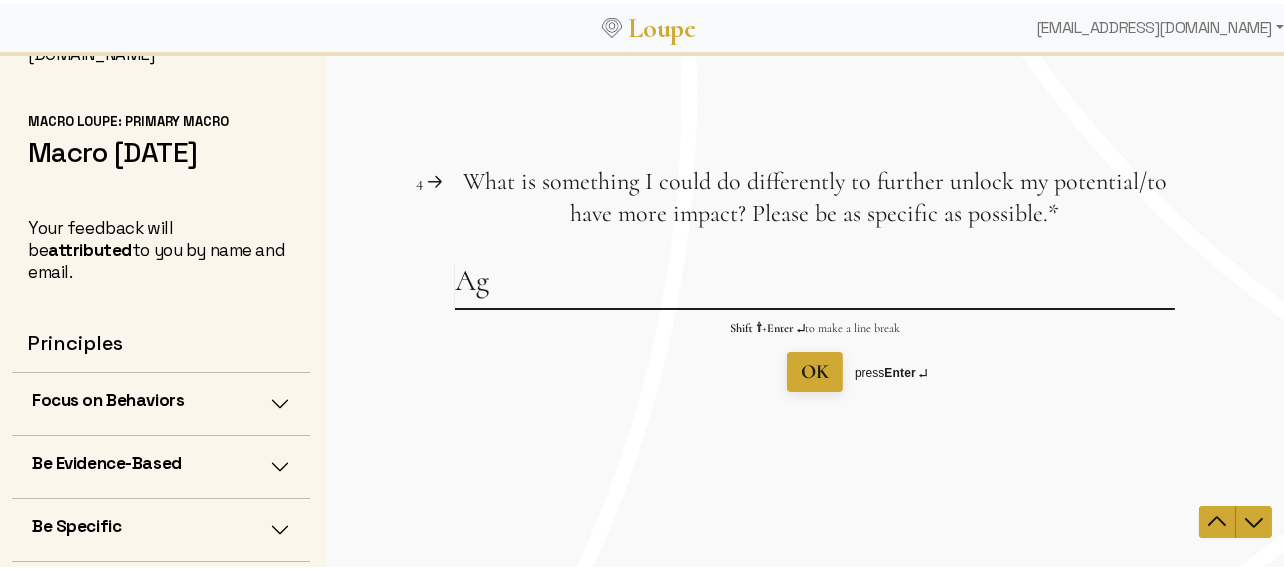 type on "A" 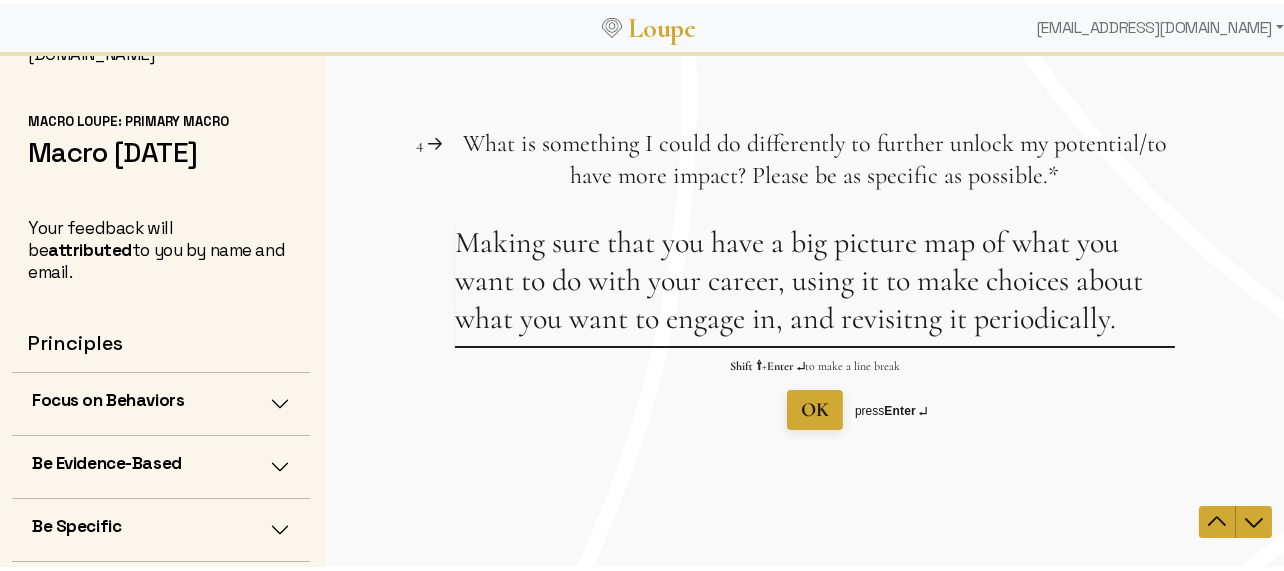 type on "Making sure that you have a big picture map of what you want to do with your career, using it to make choices about what you want to engage in, and revisitng it periodically." 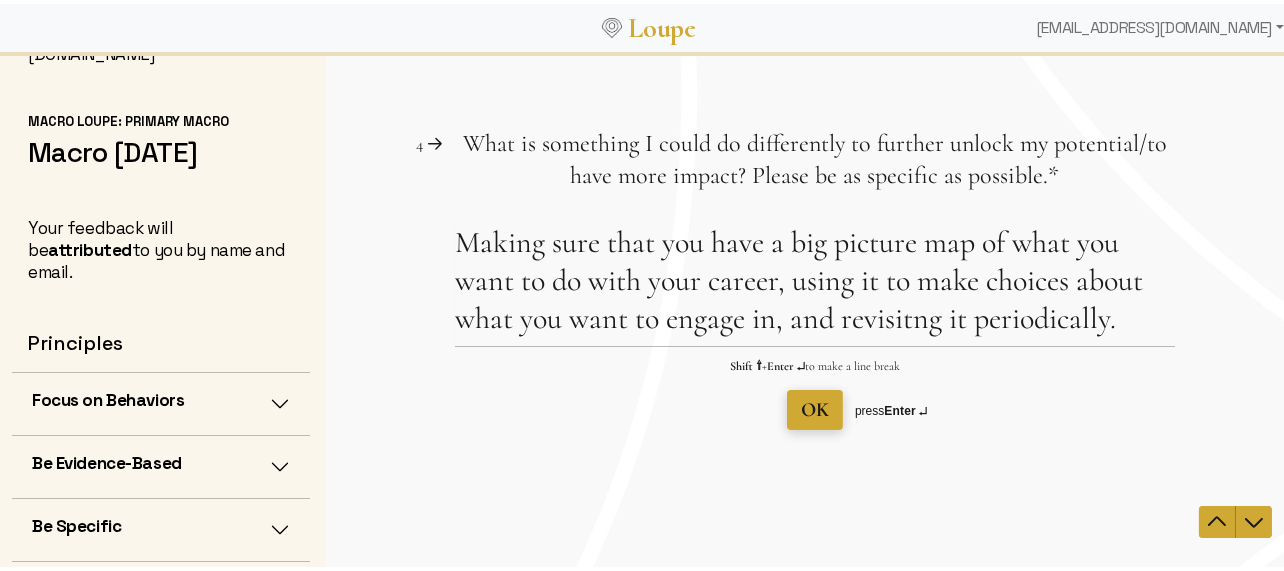 click on "OK" at bounding box center [814, 410] 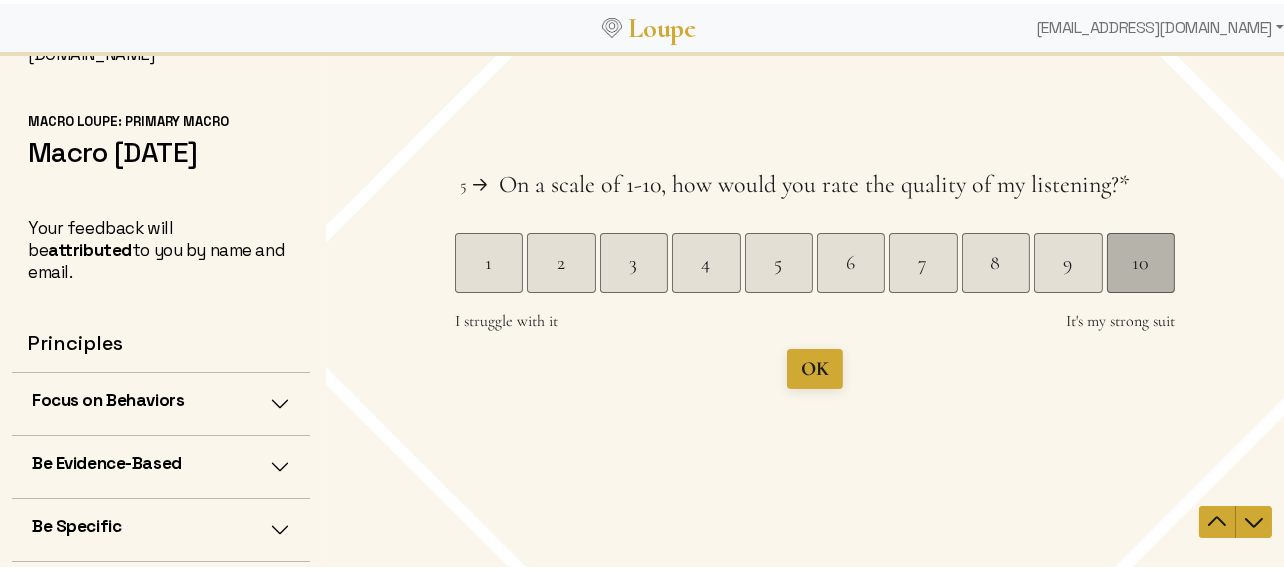 click on "10" at bounding box center [1139, 263] 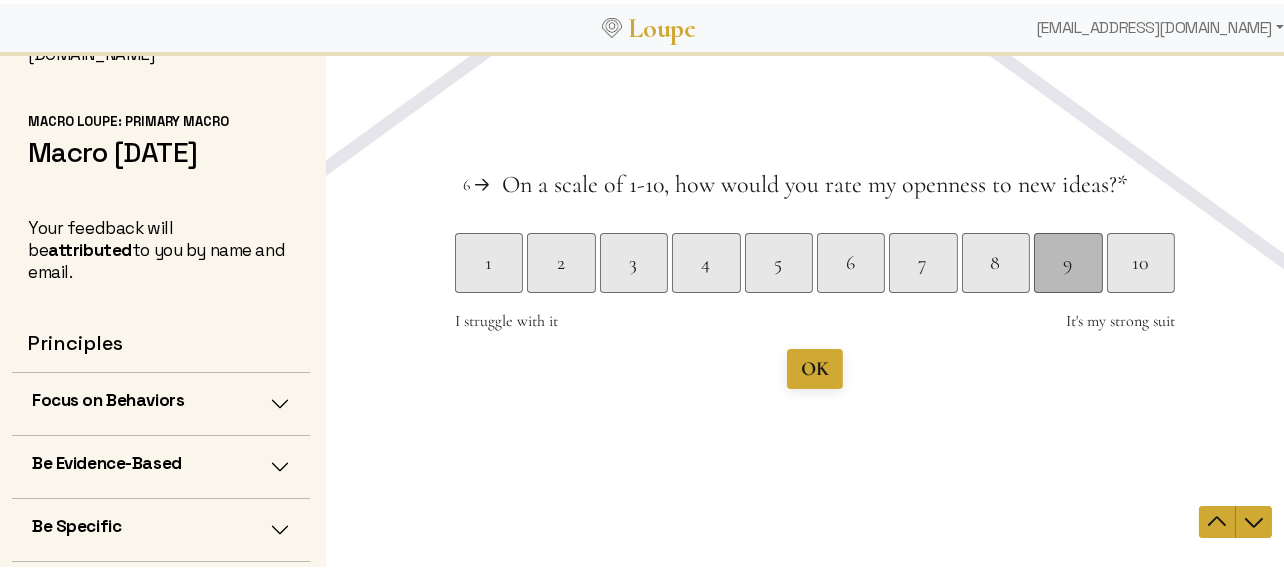 click on "9" at bounding box center (1066, 263) 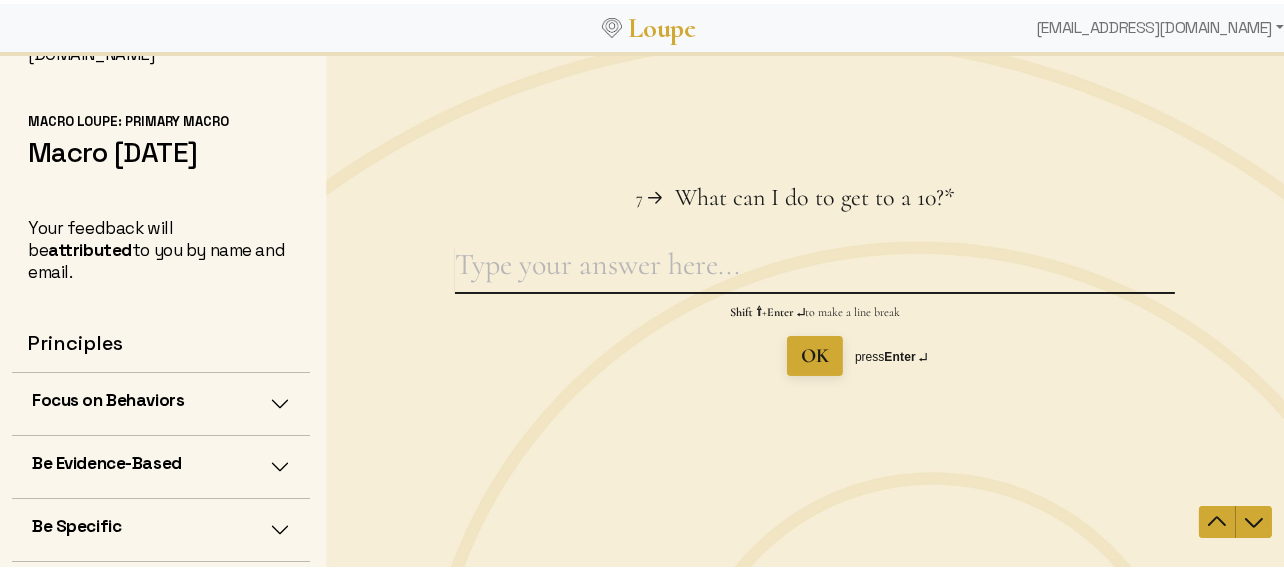 click on "What can I do to get to a 10?  This question is required." at bounding box center [814, 269] 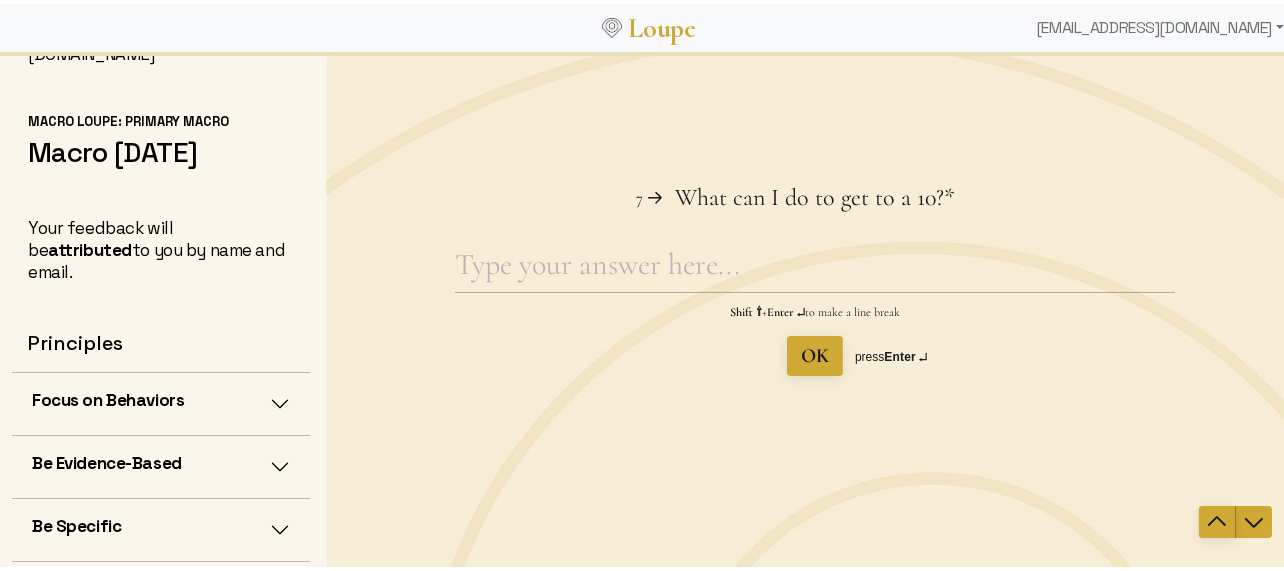click 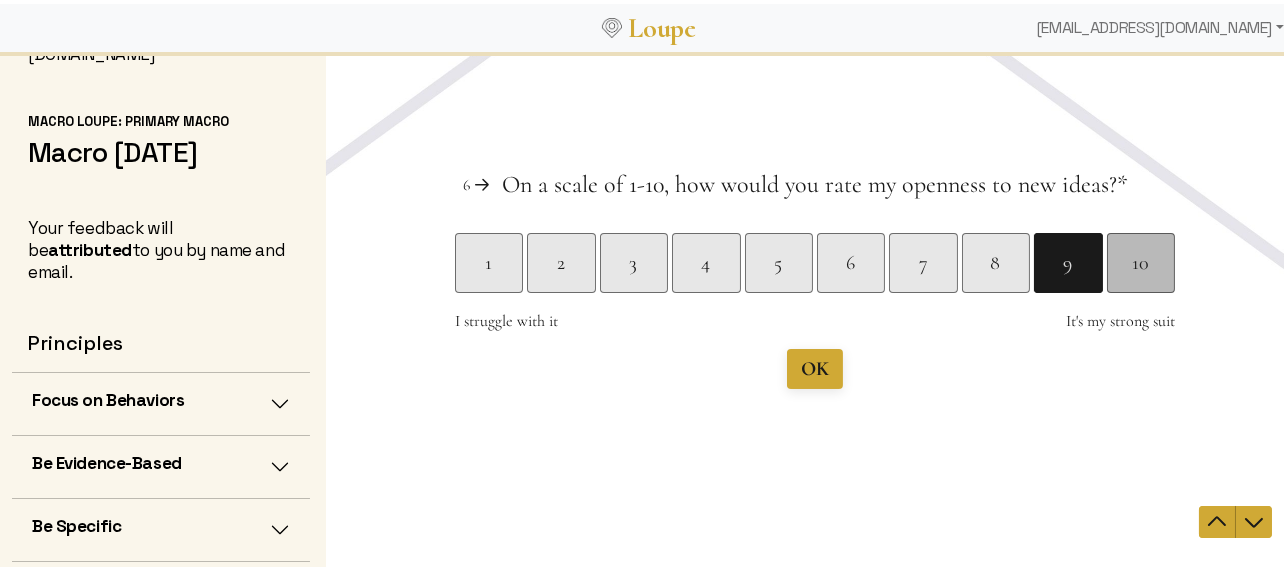 click on "10" at bounding box center [1140, 263] 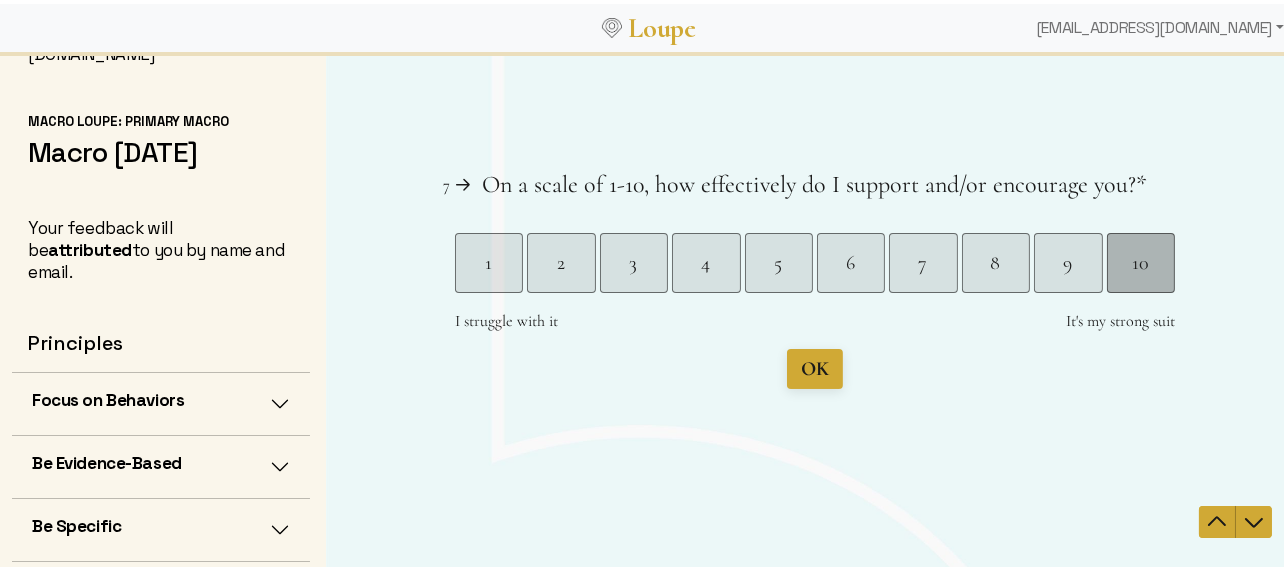 click on "10" at bounding box center (1139, 263) 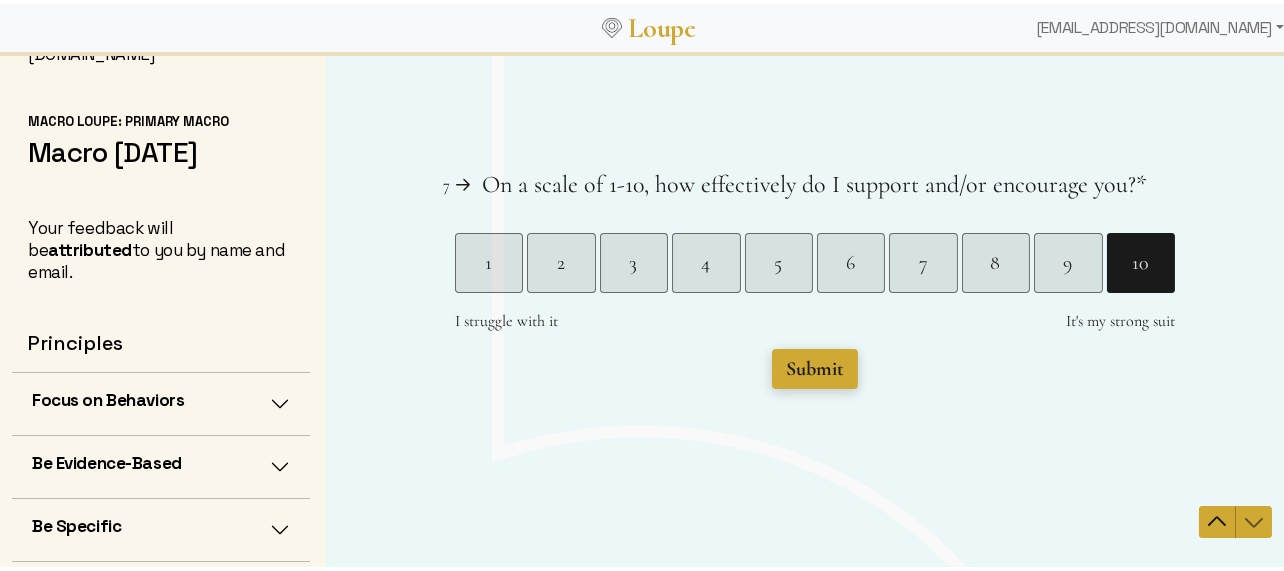 click on "Submit" at bounding box center [814, 369] 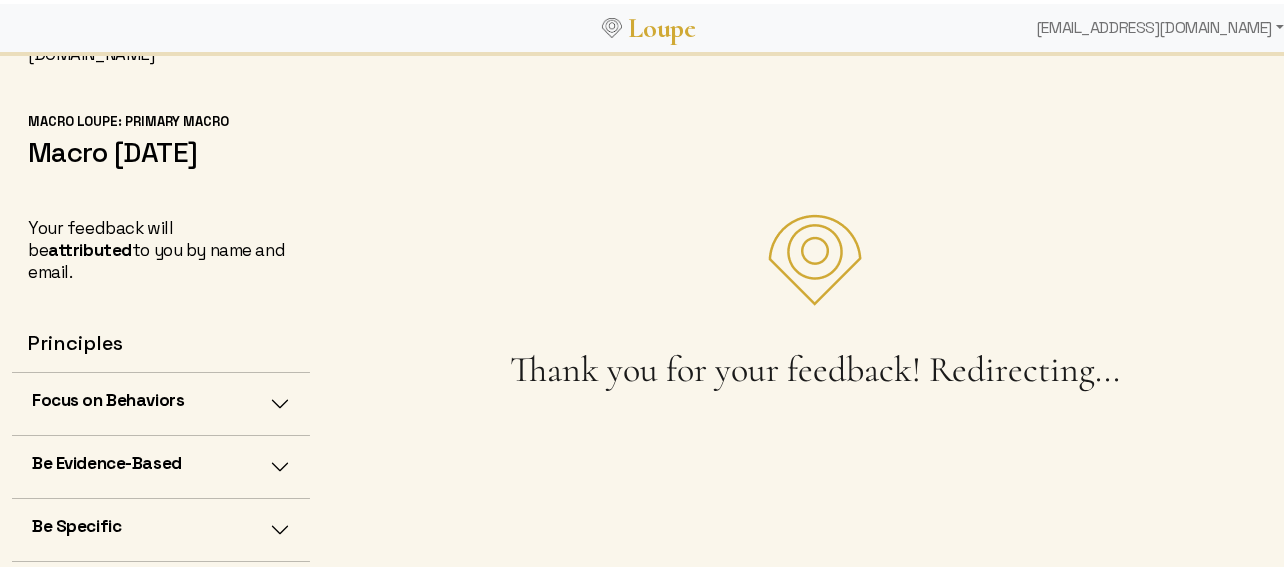 scroll, scrollTop: 0, scrollLeft: 0, axis: both 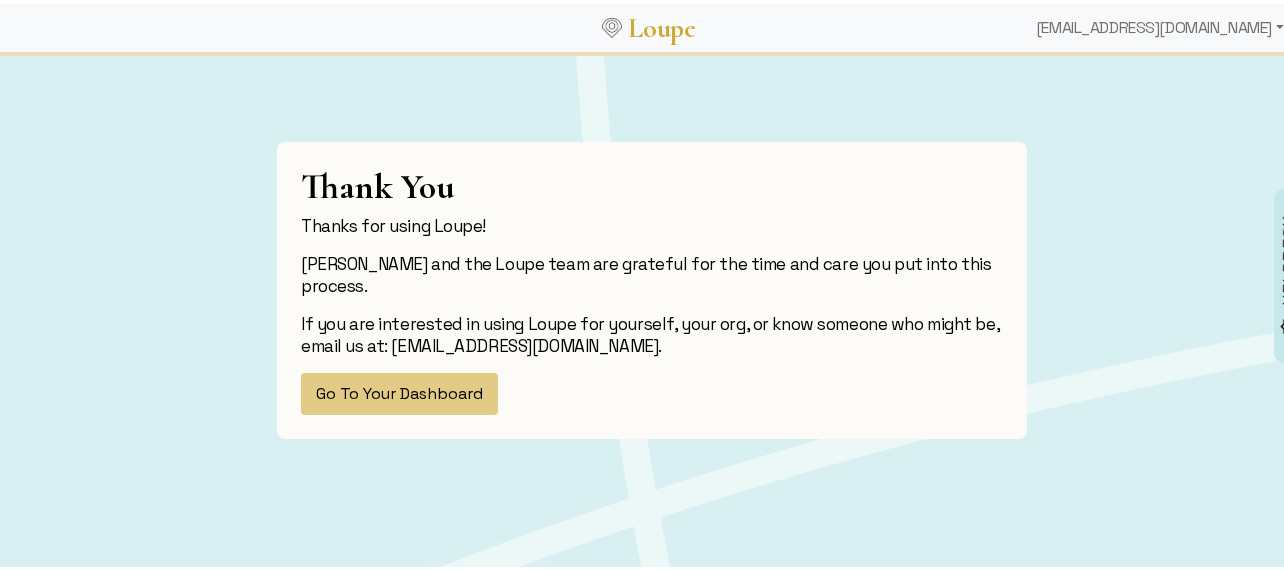 click on "Go To Your Dashboard" 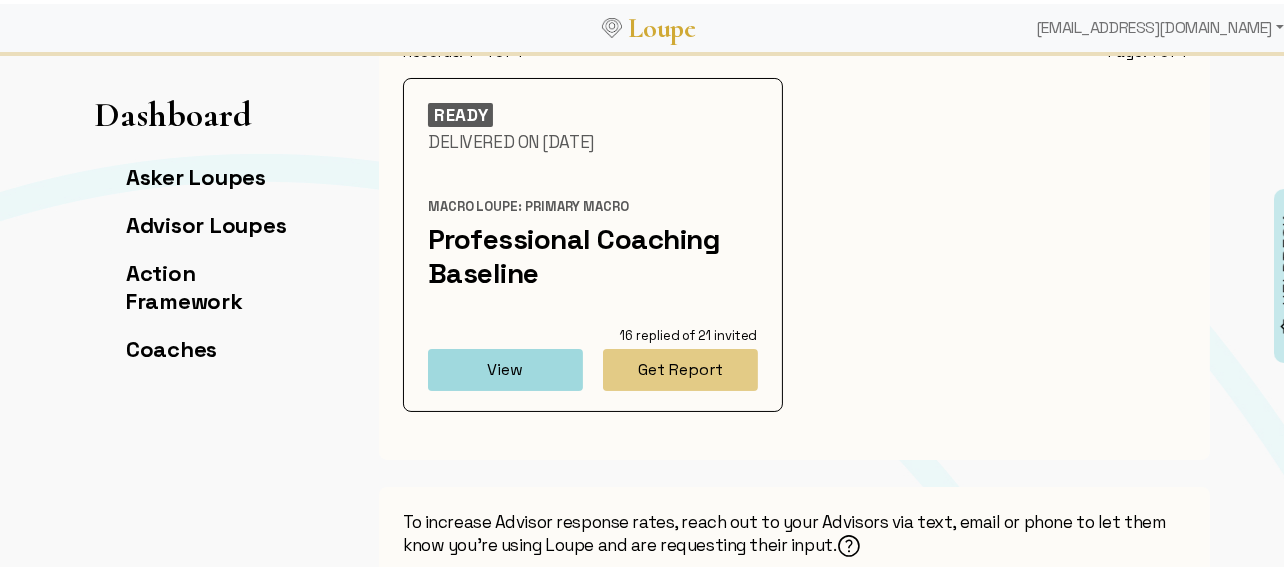 scroll, scrollTop: 177, scrollLeft: 0, axis: vertical 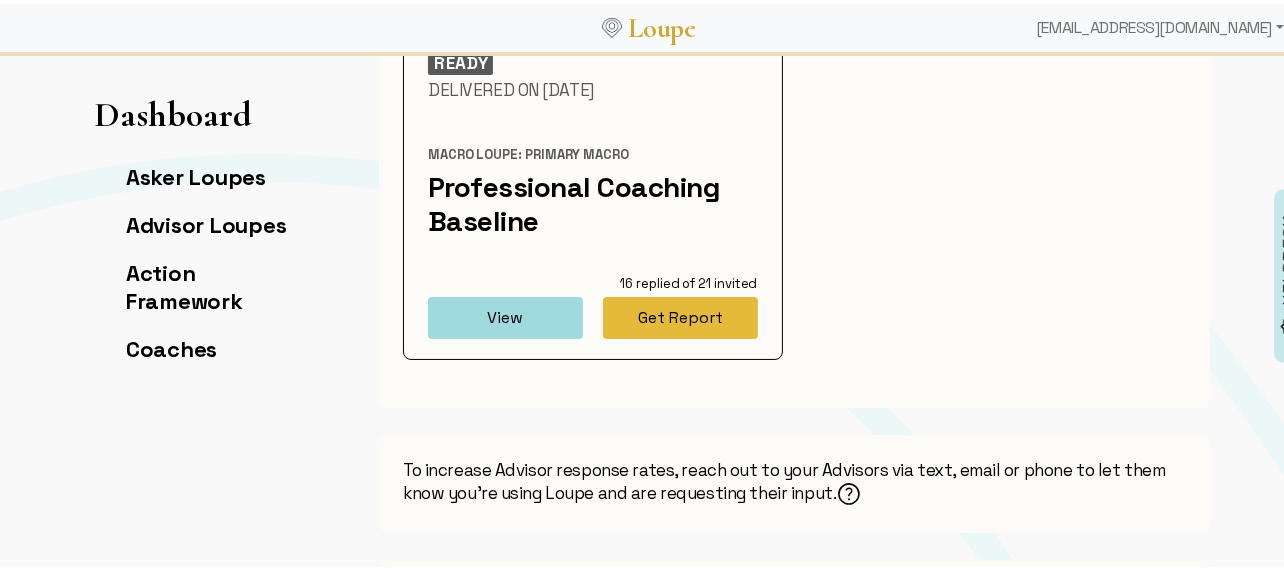 click on "Get Report" 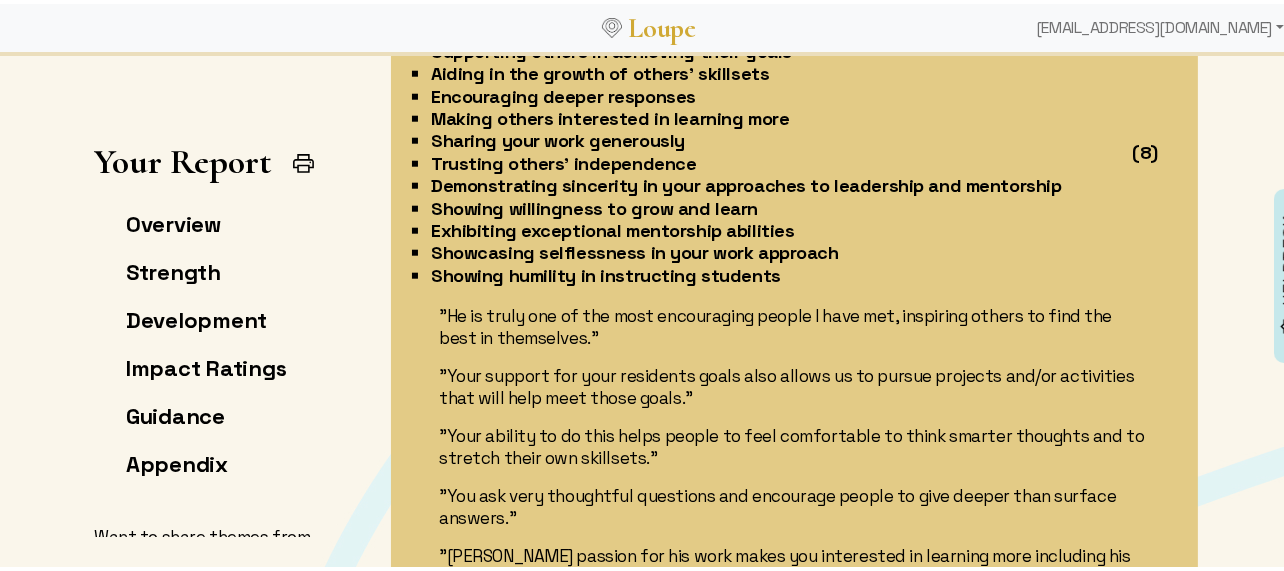 scroll, scrollTop: 2044, scrollLeft: 0, axis: vertical 